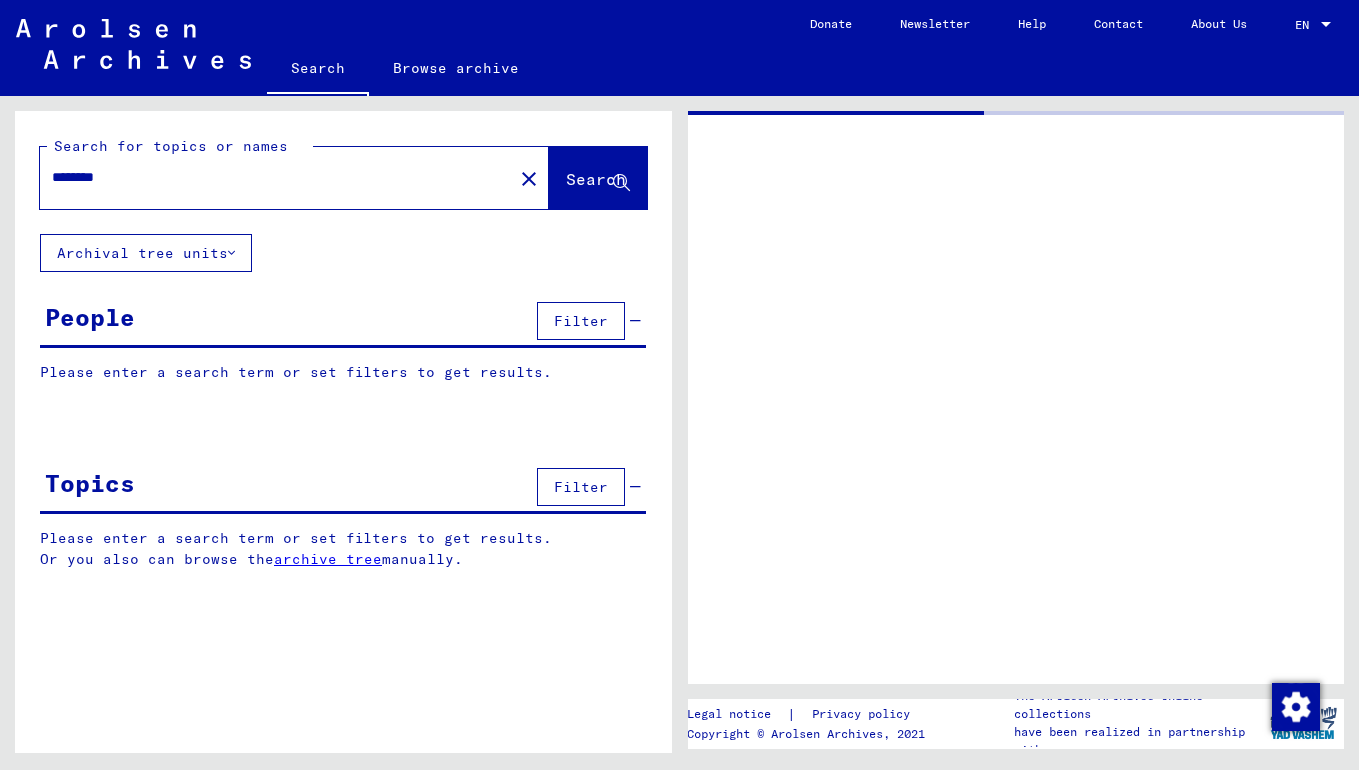 scroll, scrollTop: 0, scrollLeft: 0, axis: both 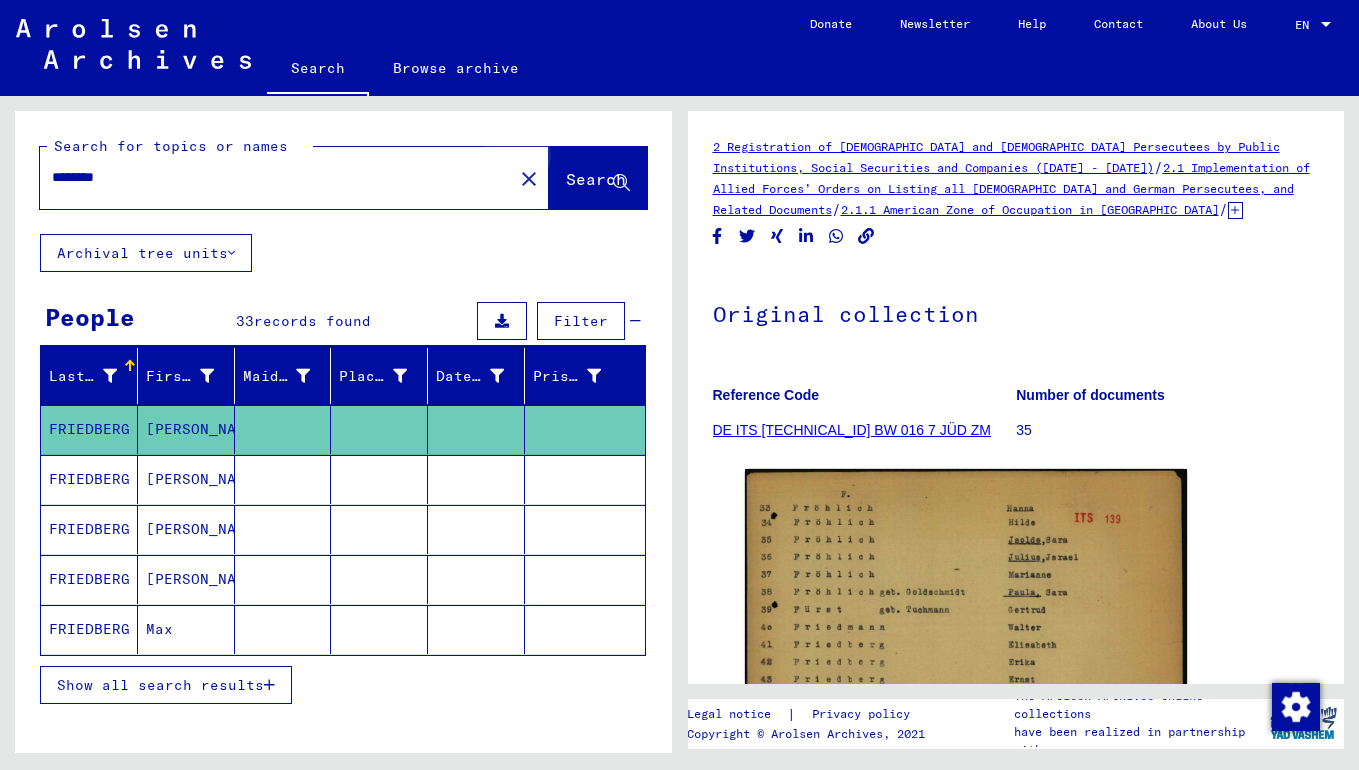 click on "Search" 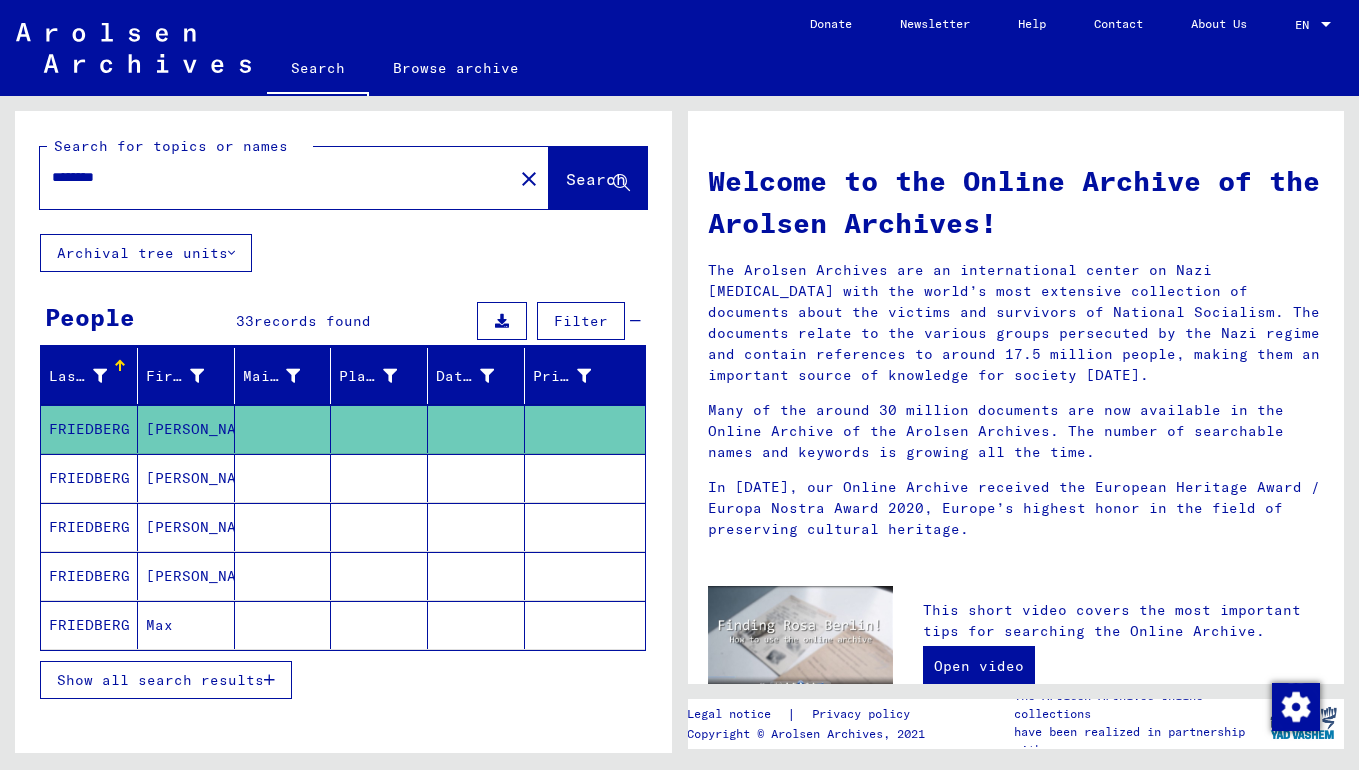 click on "close" 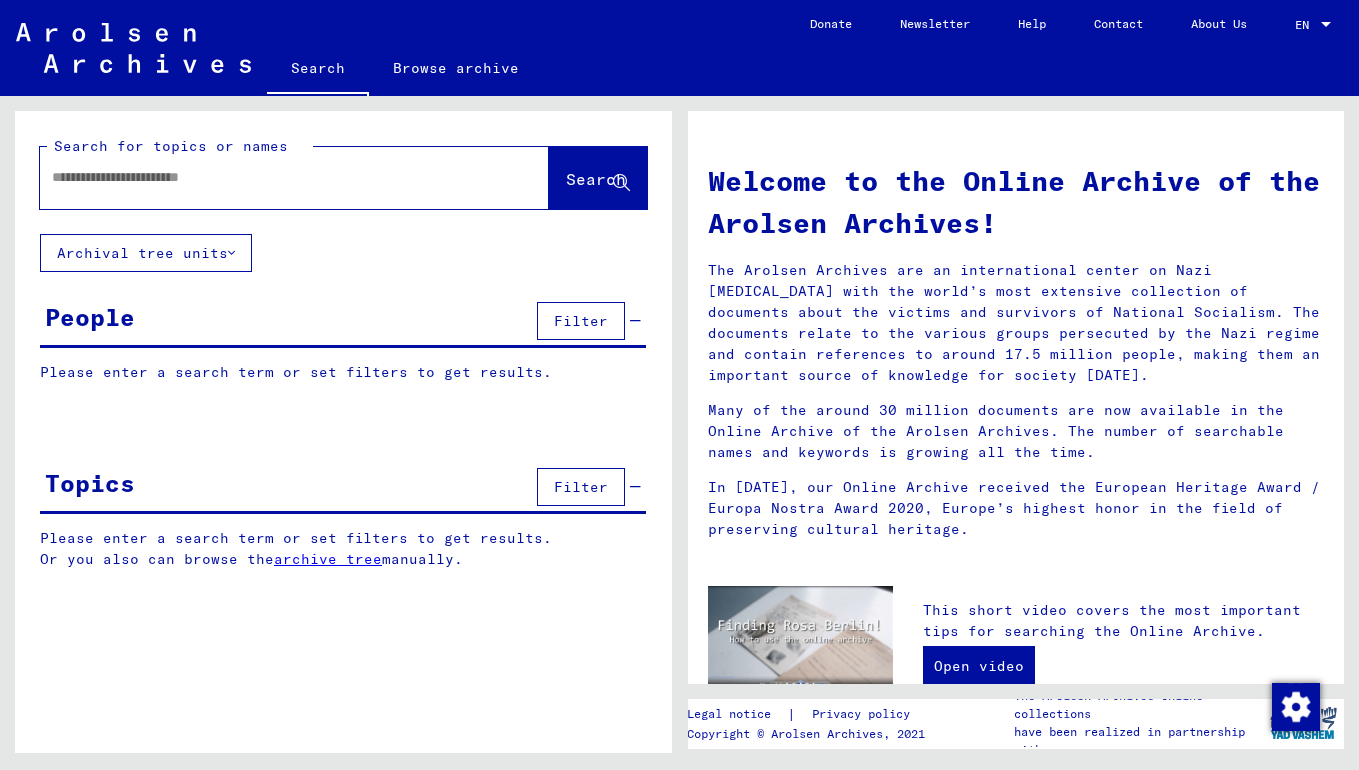 click at bounding box center (270, 177) 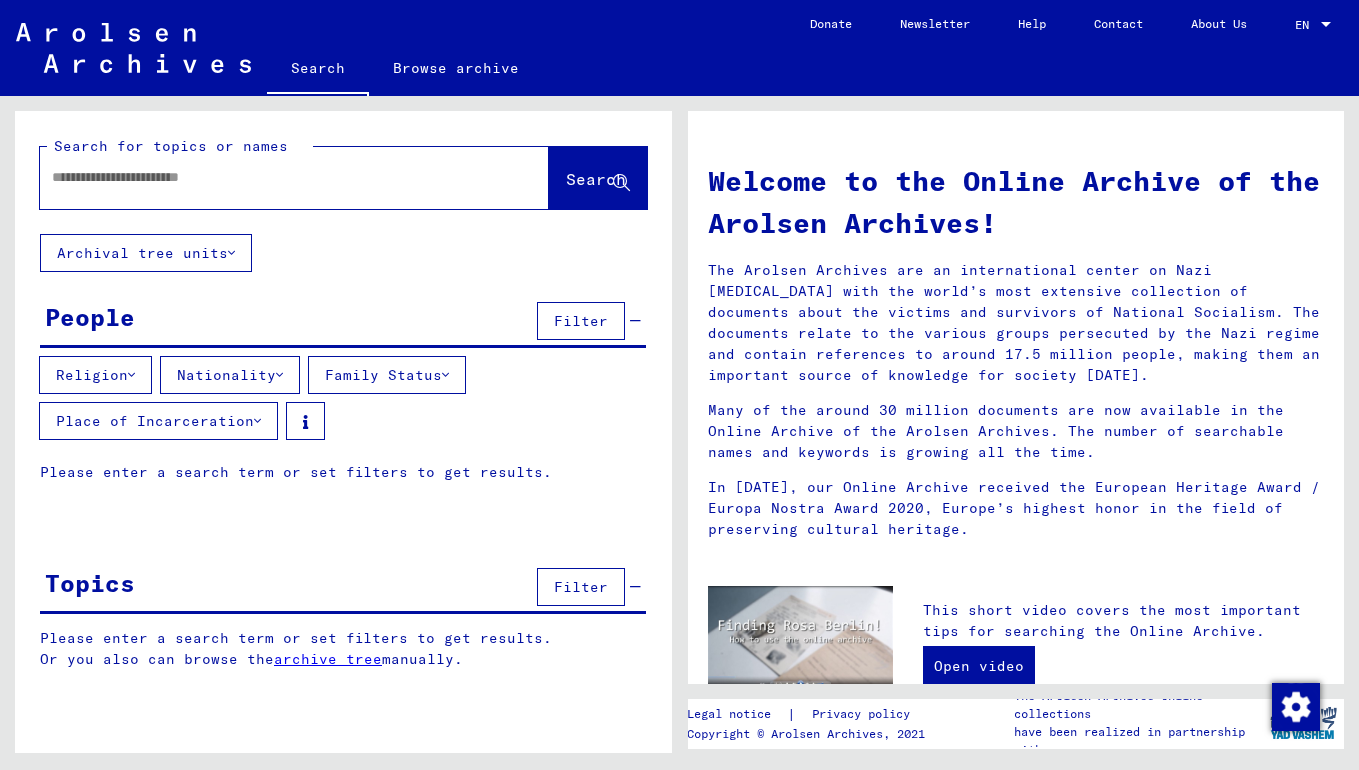 click on "Place of Incarceration" at bounding box center (158, 421) 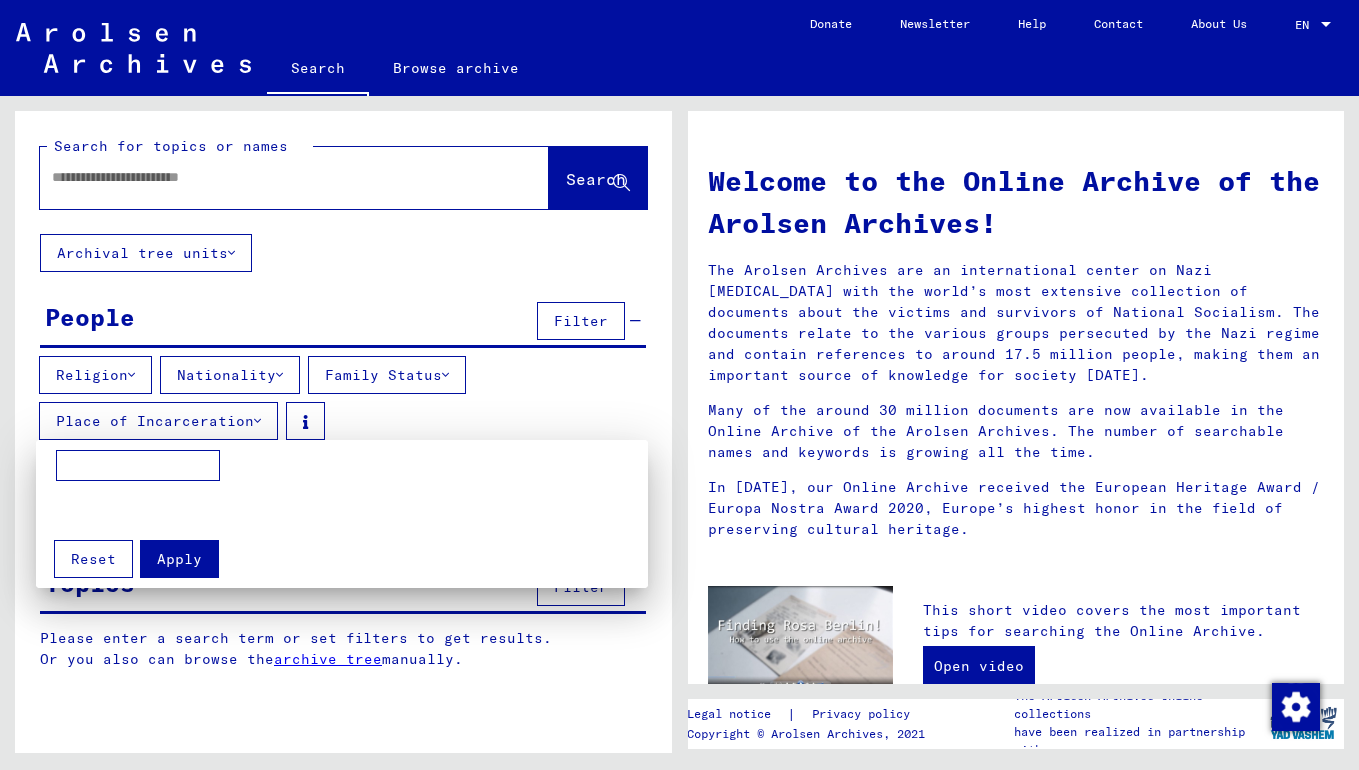 click at bounding box center [679, 385] 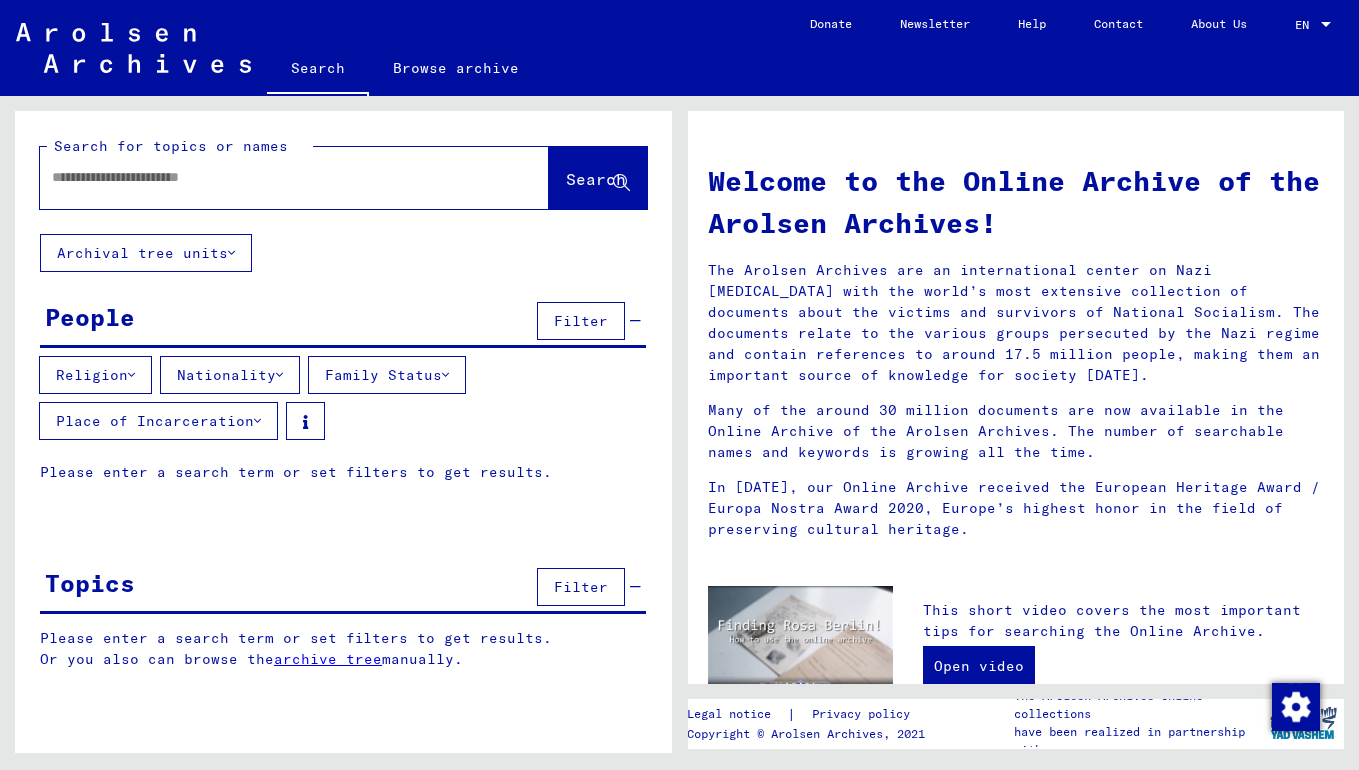 click at bounding box center [131, 375] 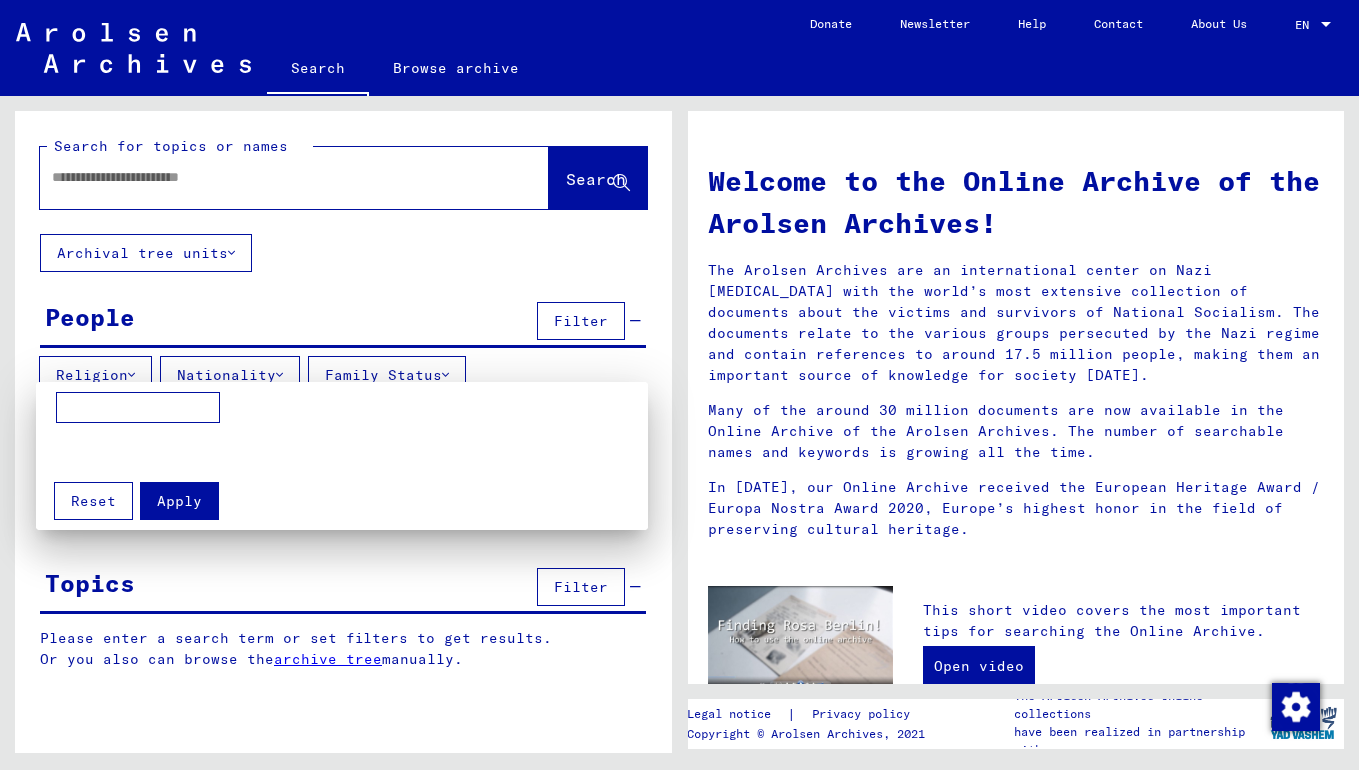 click at bounding box center [138, 408] 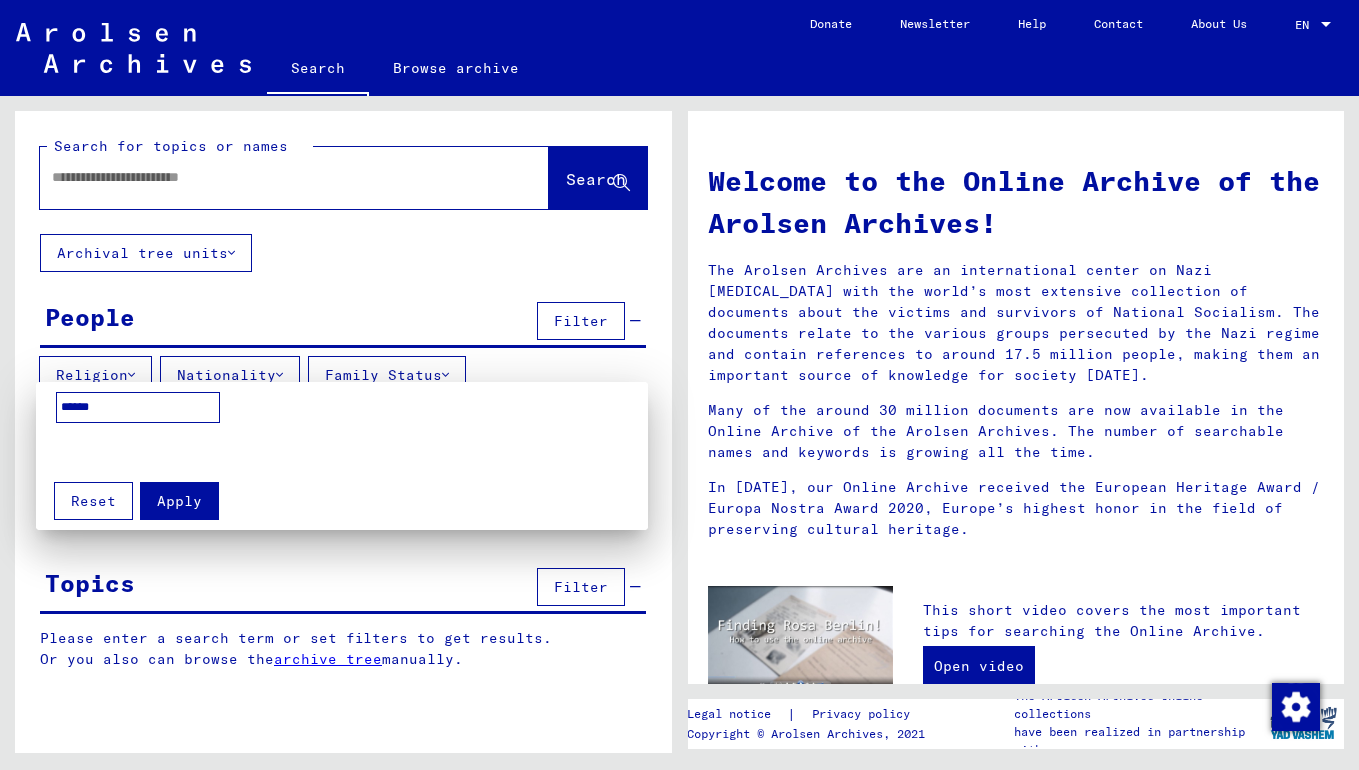 type on "******" 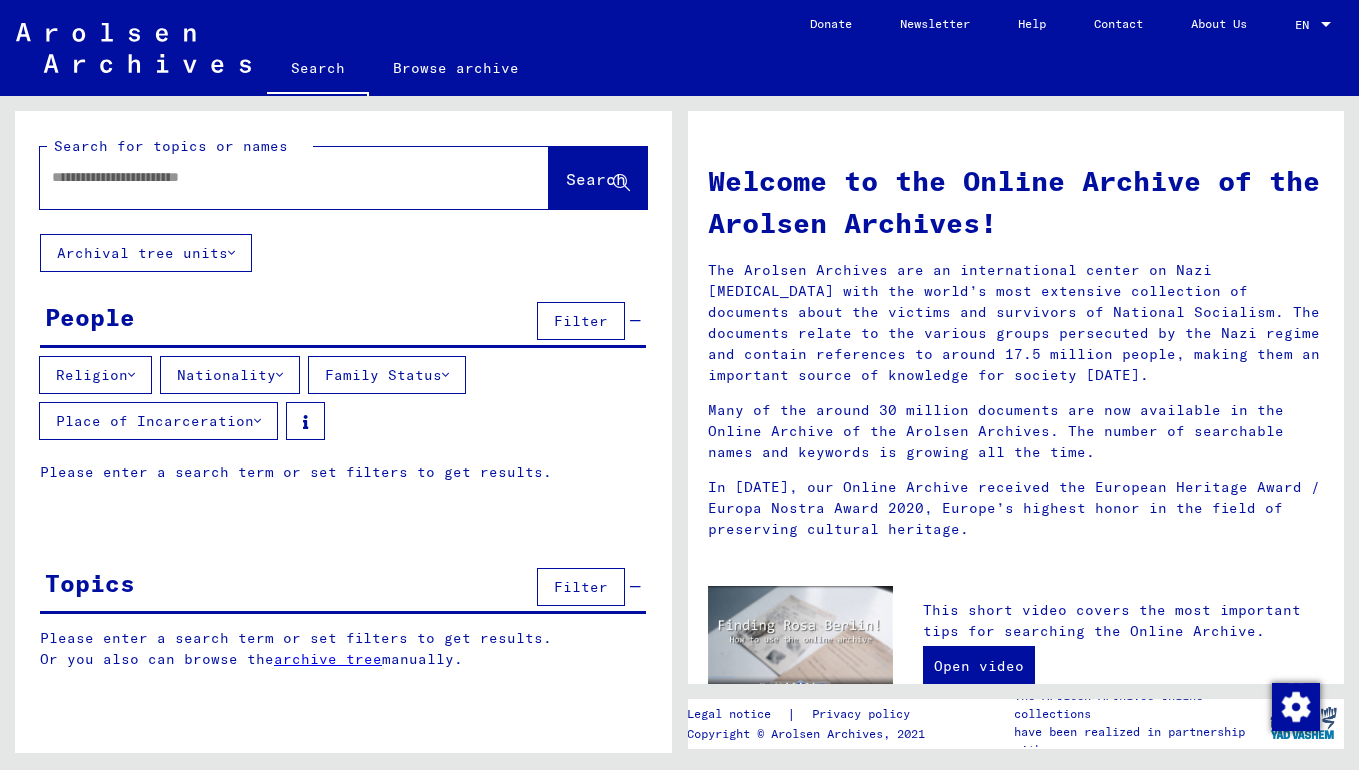 click on "Nationality" at bounding box center [230, 375] 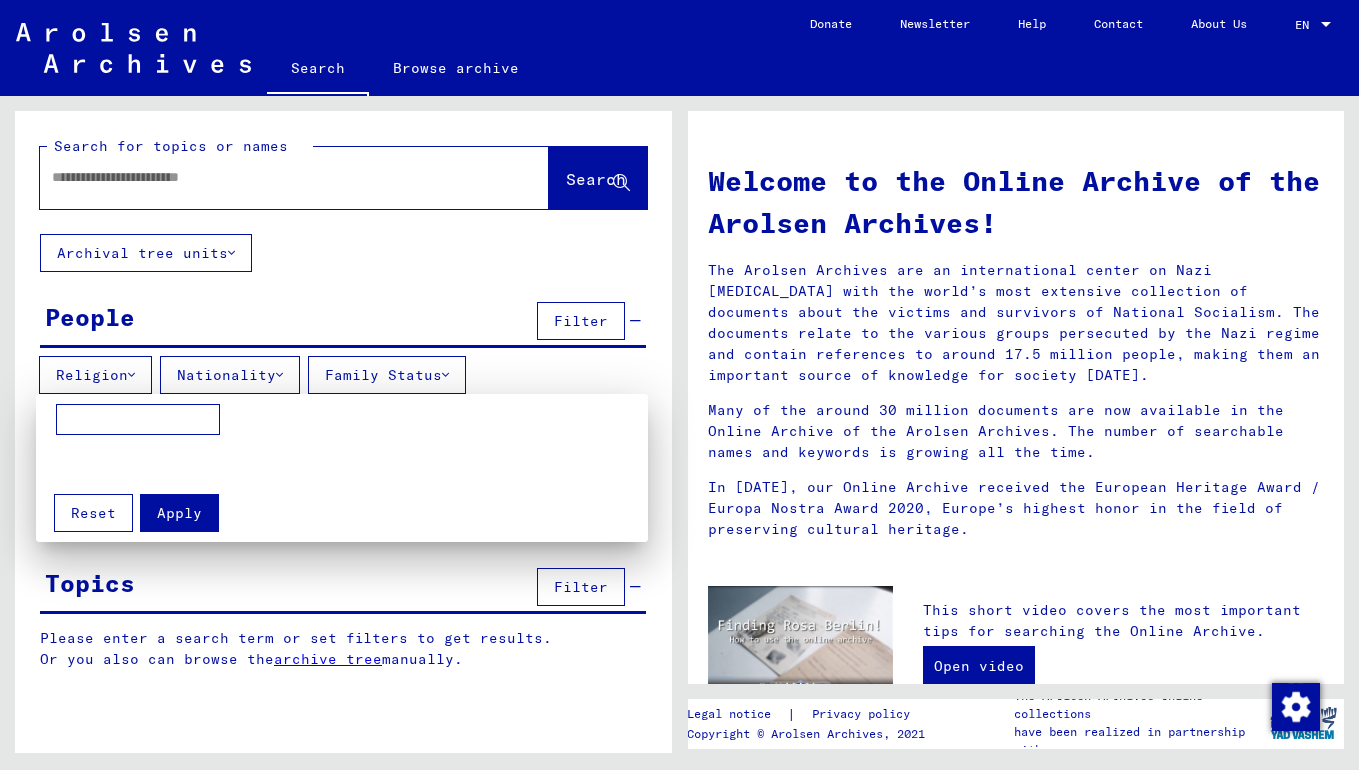 click at bounding box center [138, 420] 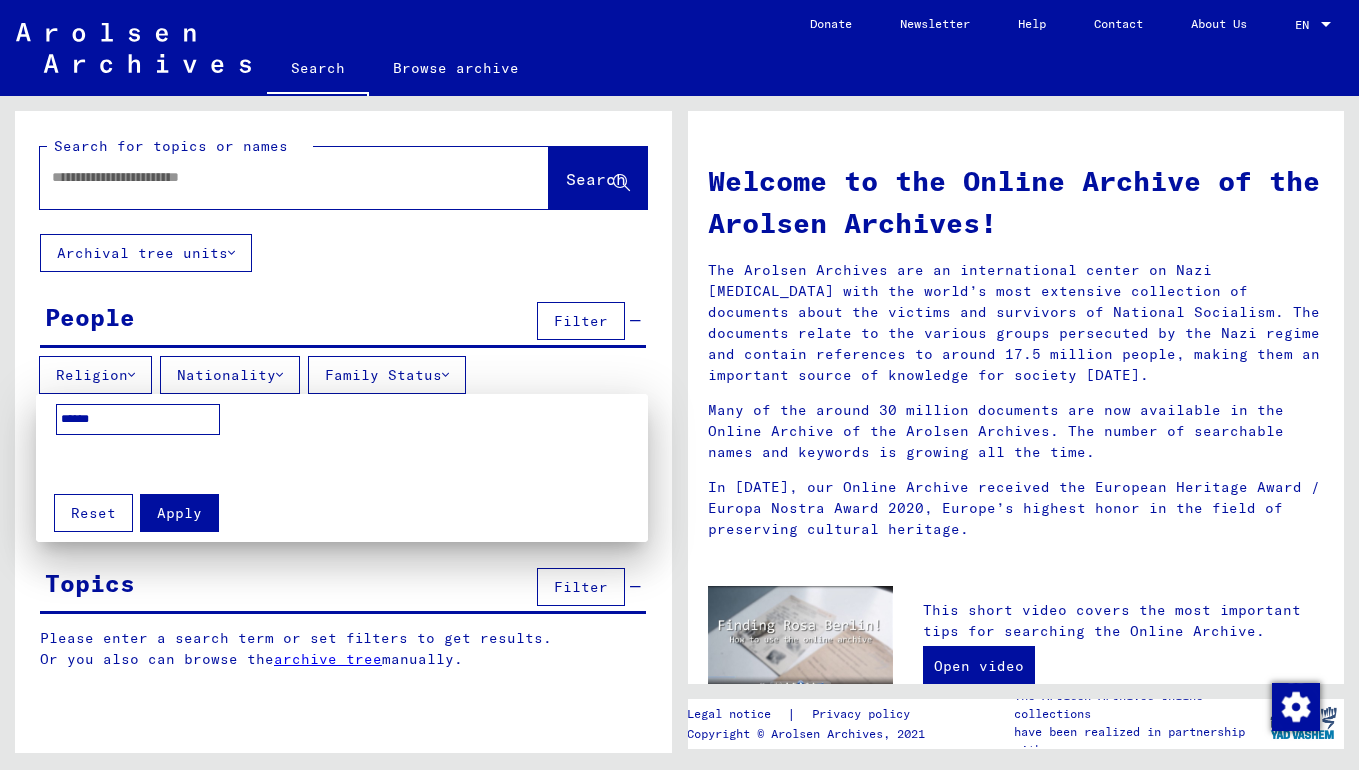 type on "******" 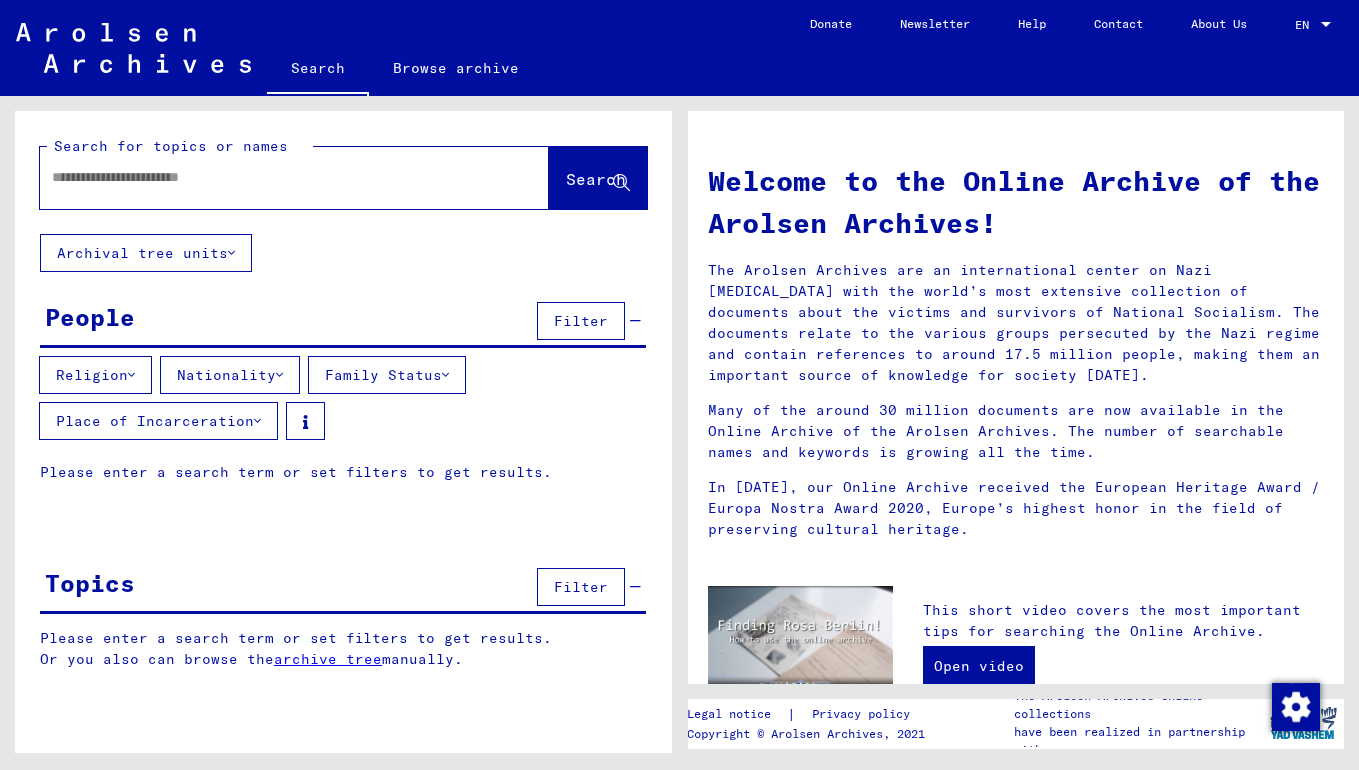 click on "Nationality" at bounding box center (230, 375) 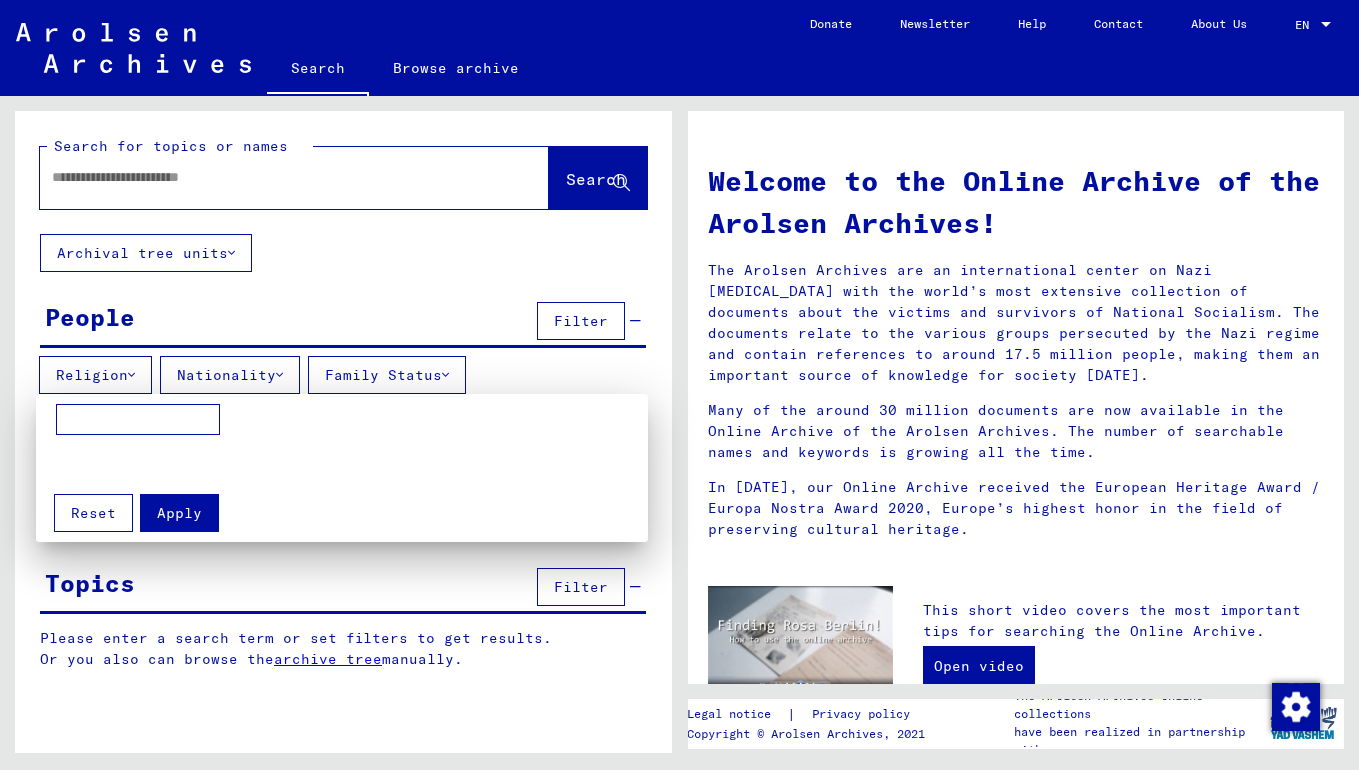 click at bounding box center (138, 420) 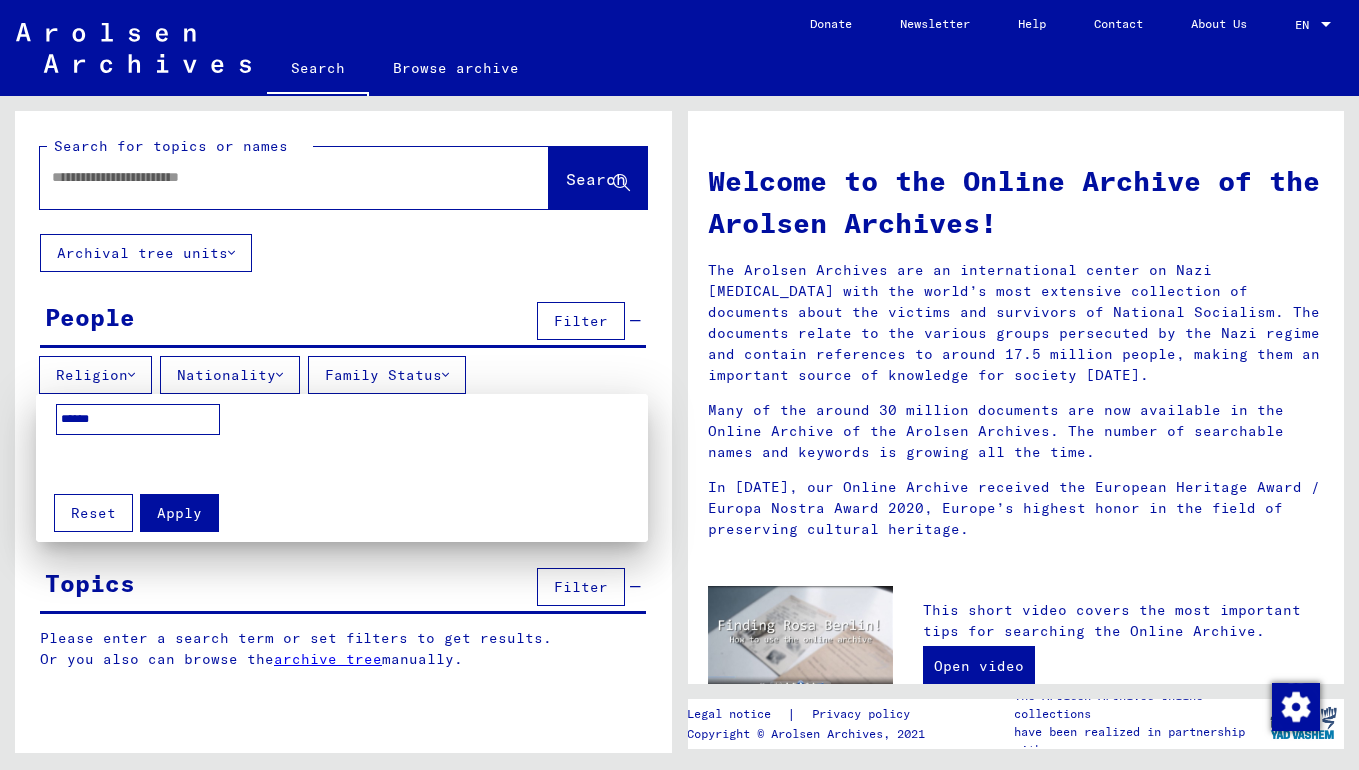 type on "******" 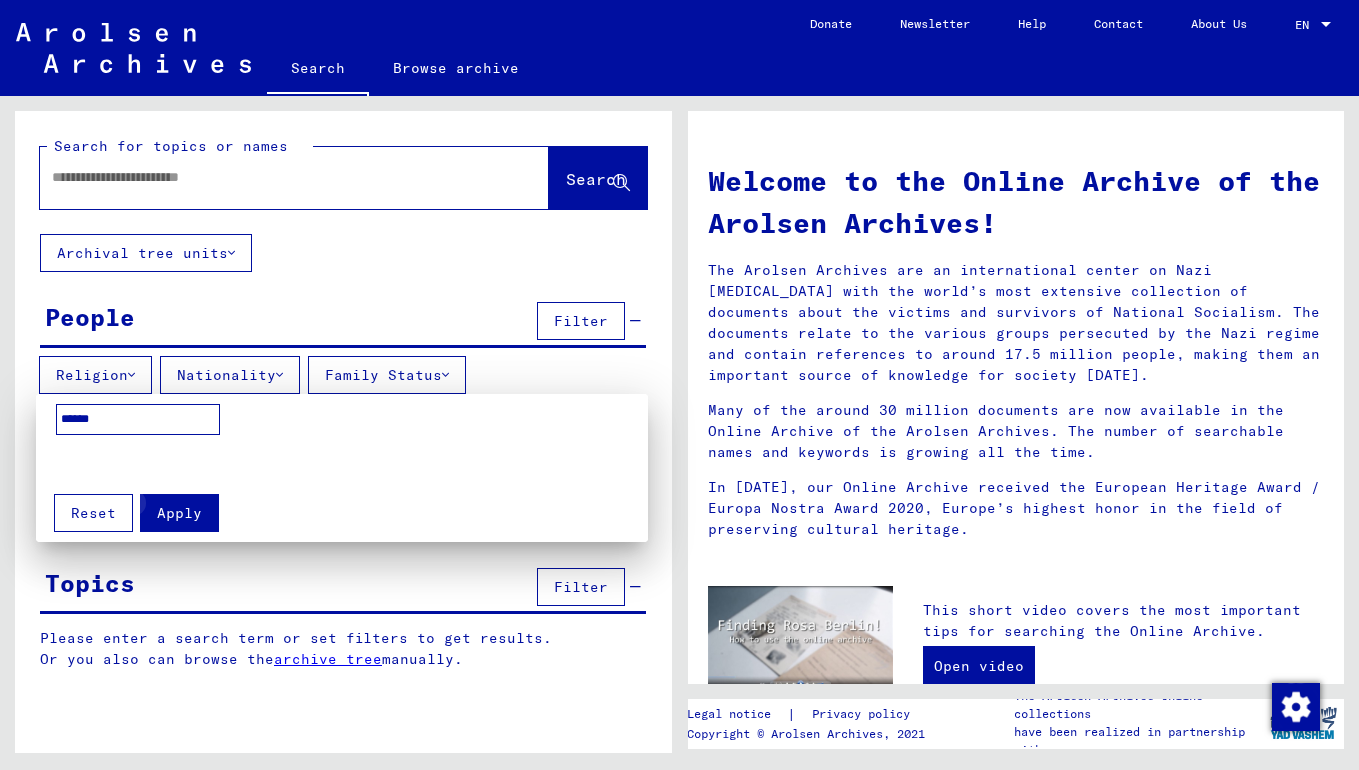 click on "Apply" at bounding box center [179, 513] 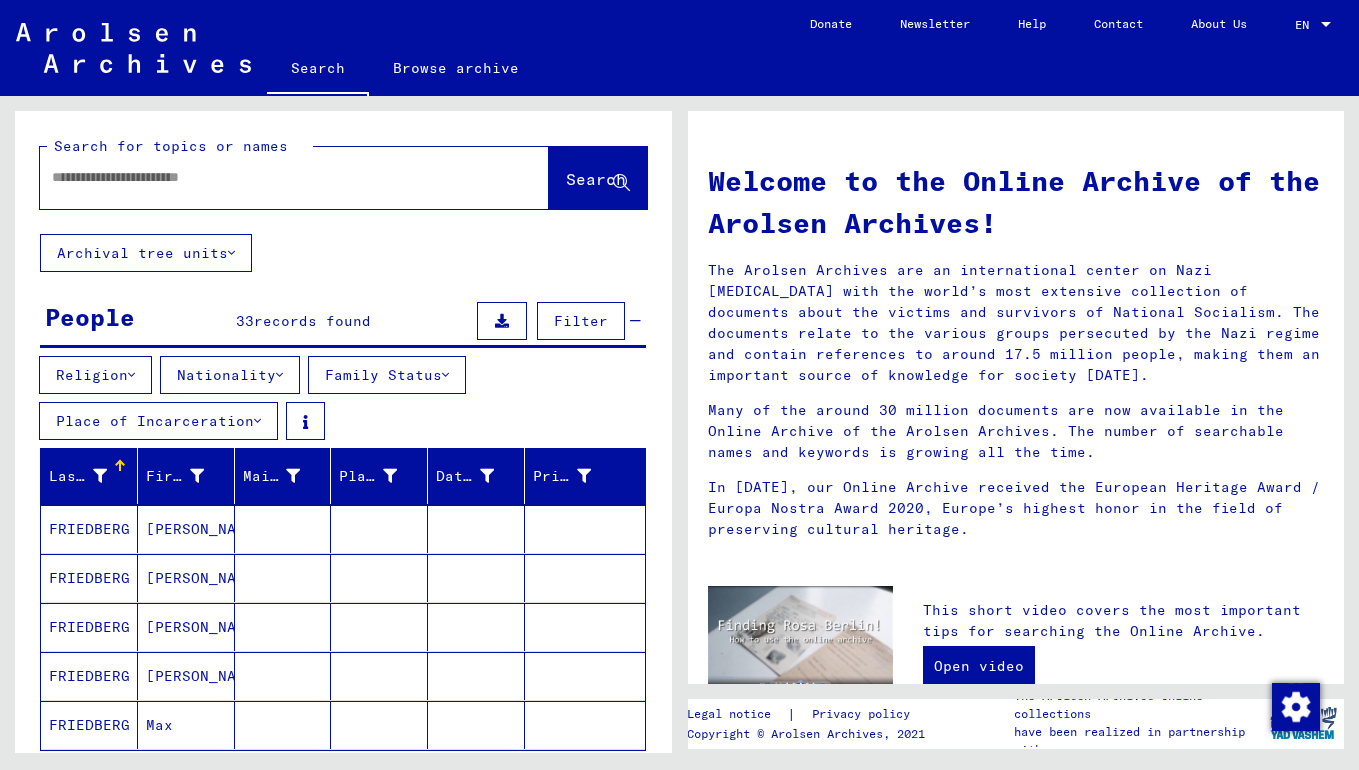 click on "Last Name" at bounding box center (80, 476) 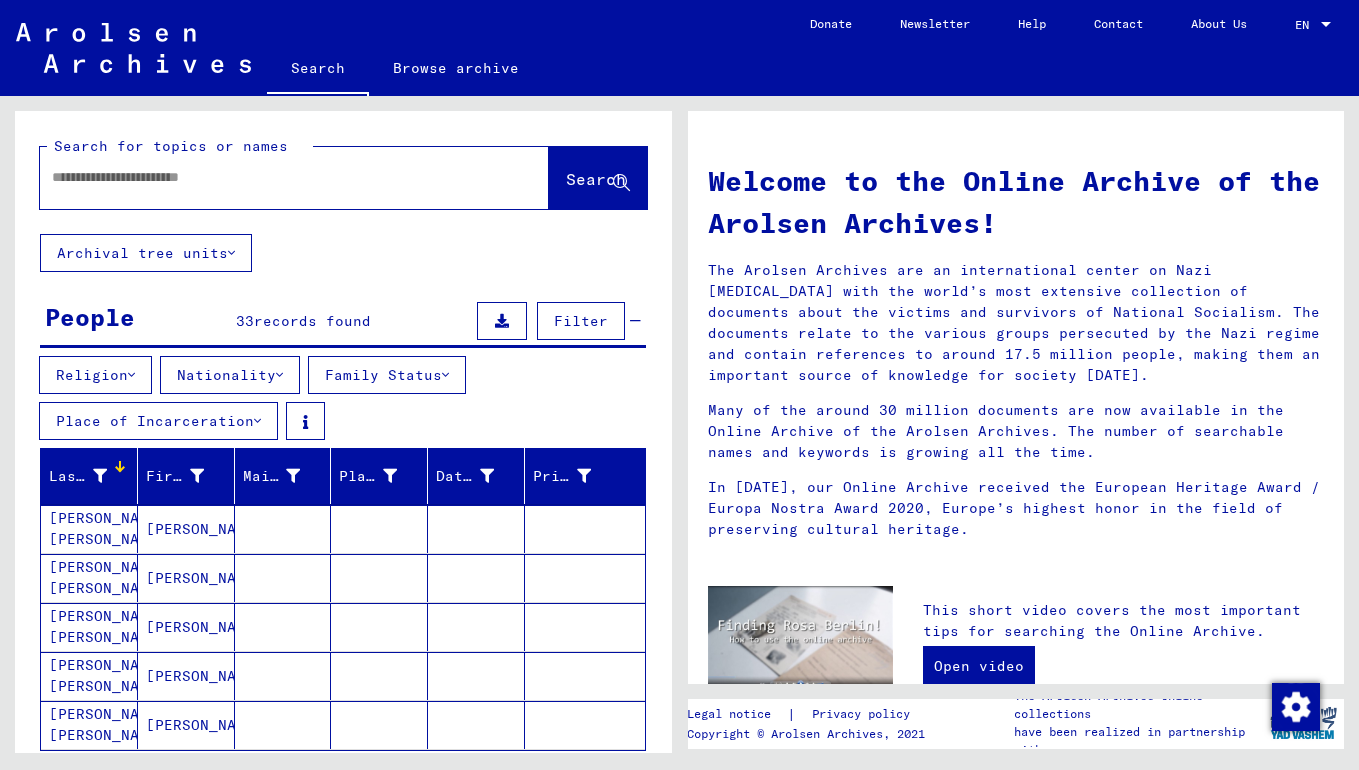 click on "Last Name" at bounding box center (93, 476) 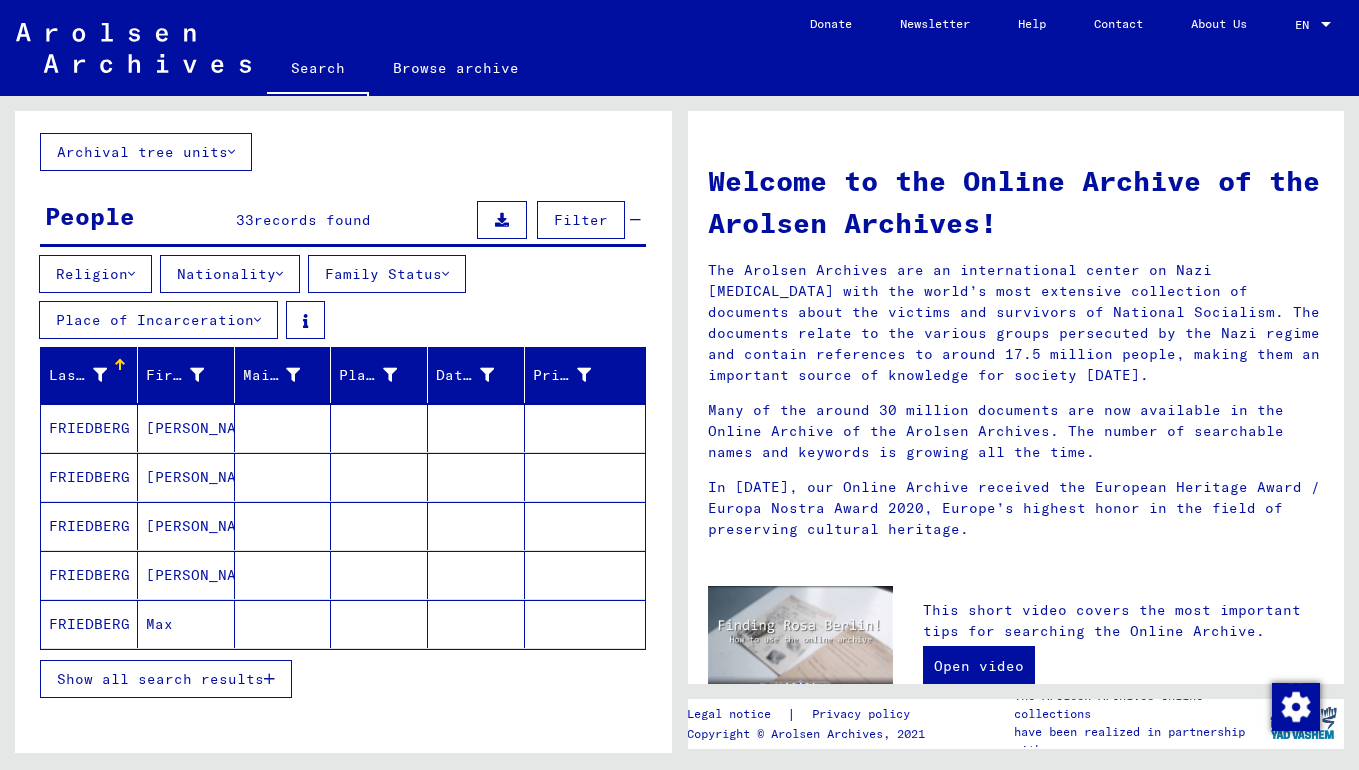 scroll, scrollTop: 0, scrollLeft: 0, axis: both 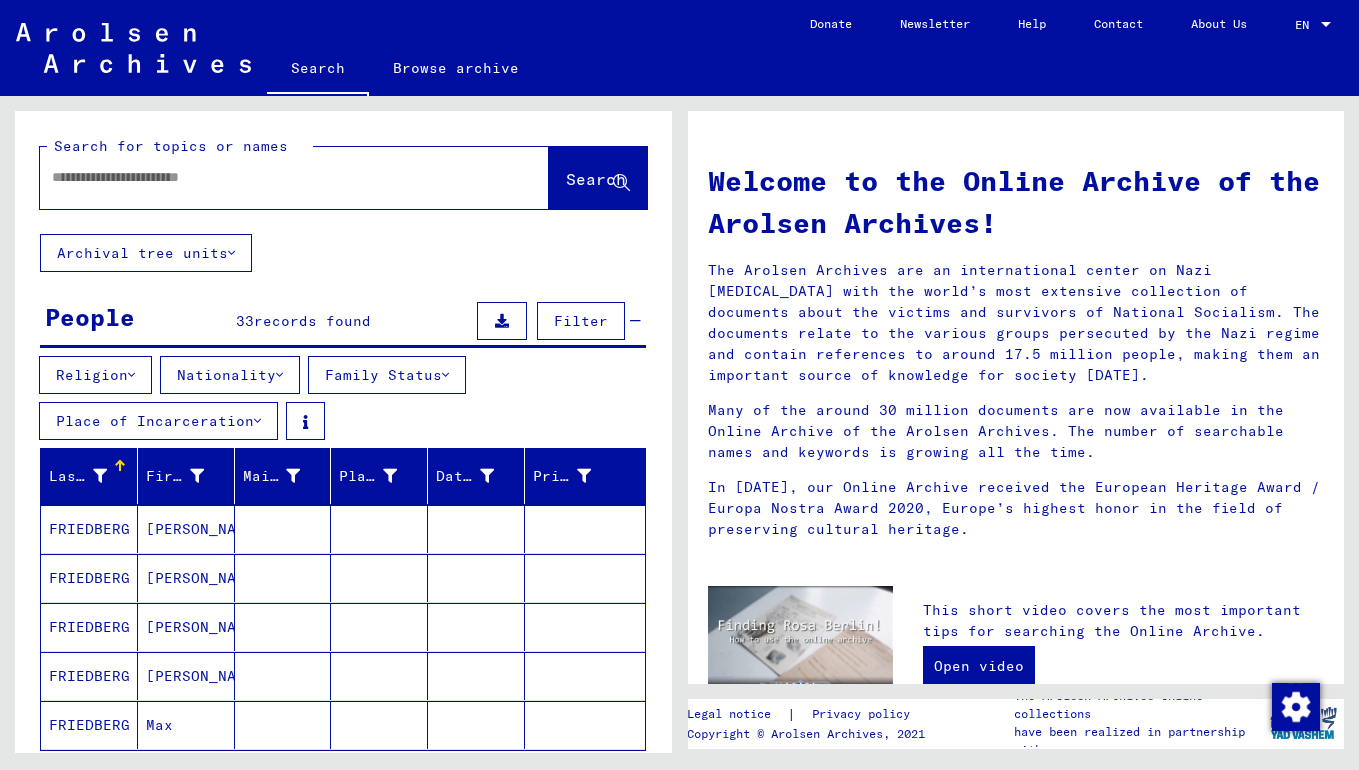 click on "Religion" at bounding box center [95, 375] 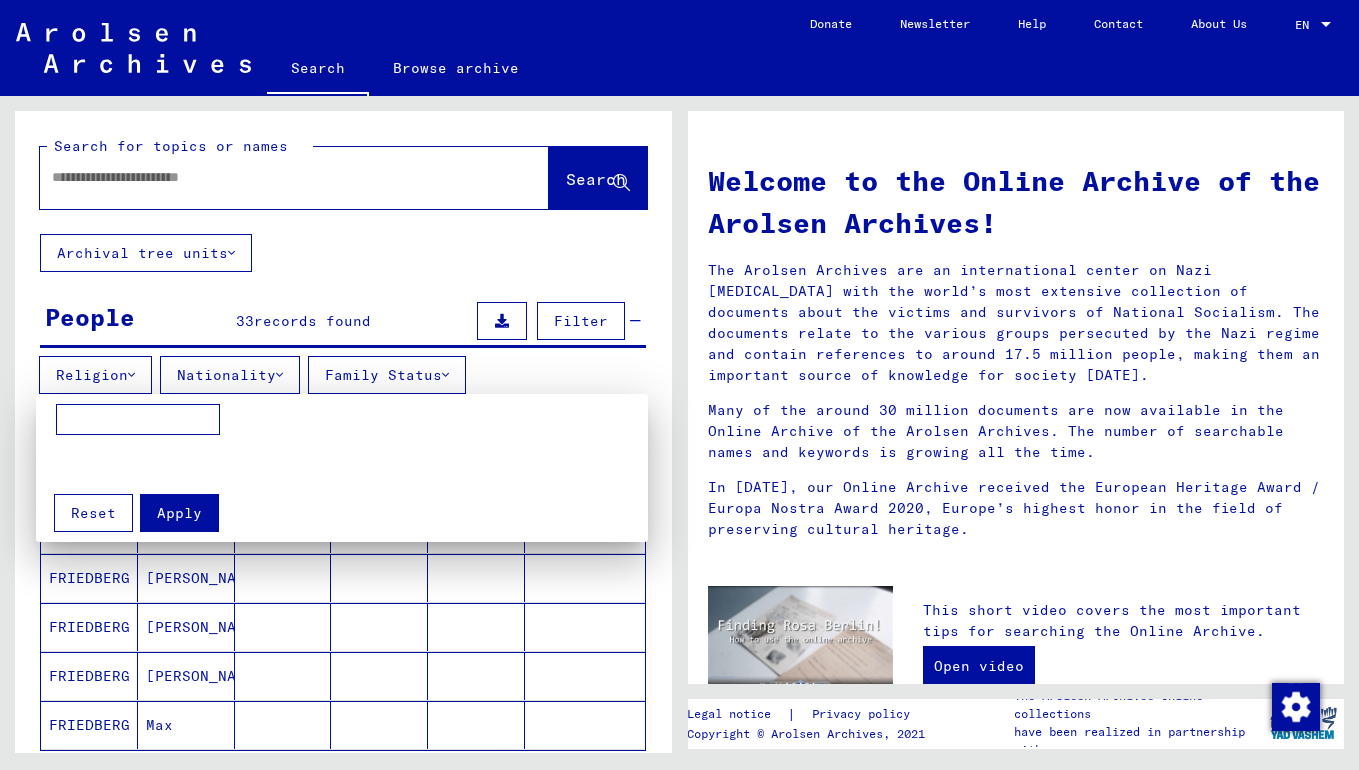 click at bounding box center [138, 420] 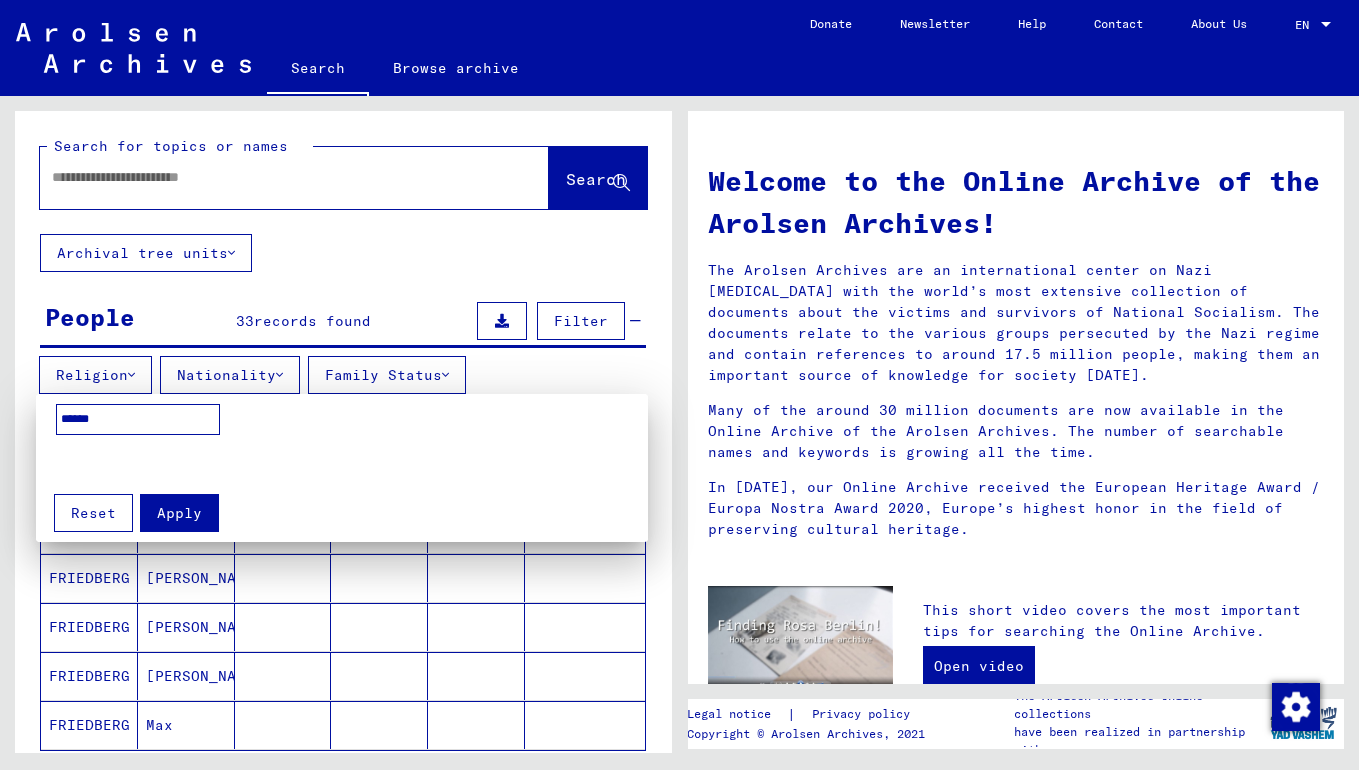 type on "******" 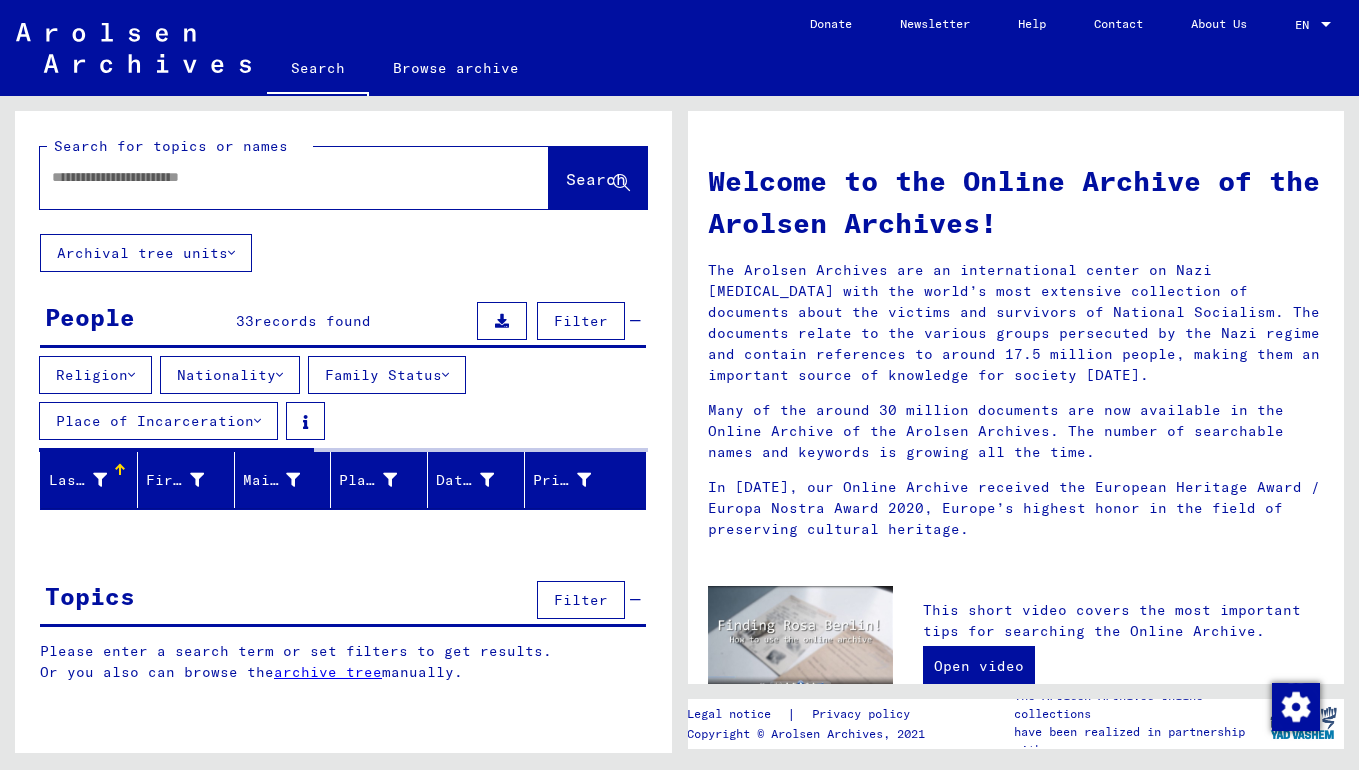 click at bounding box center (257, 421) 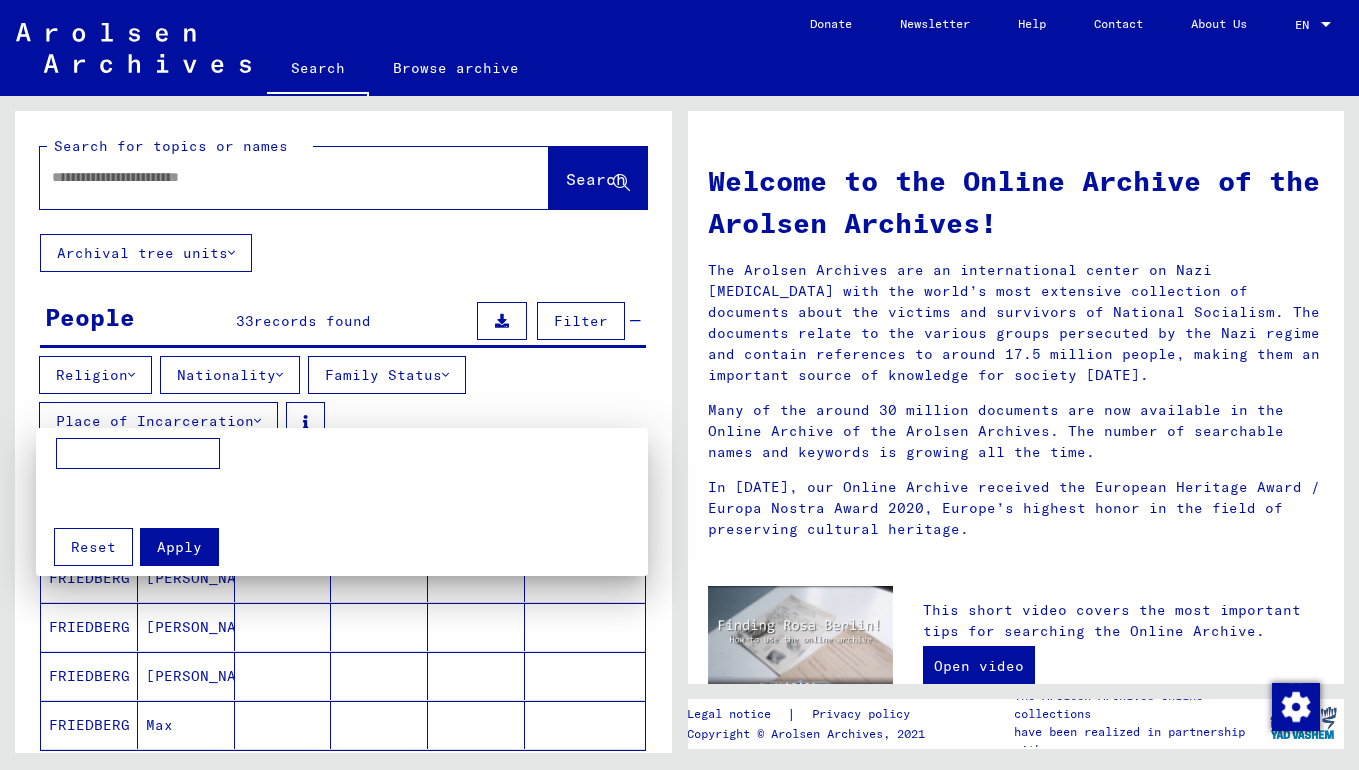 click at bounding box center (138, 454) 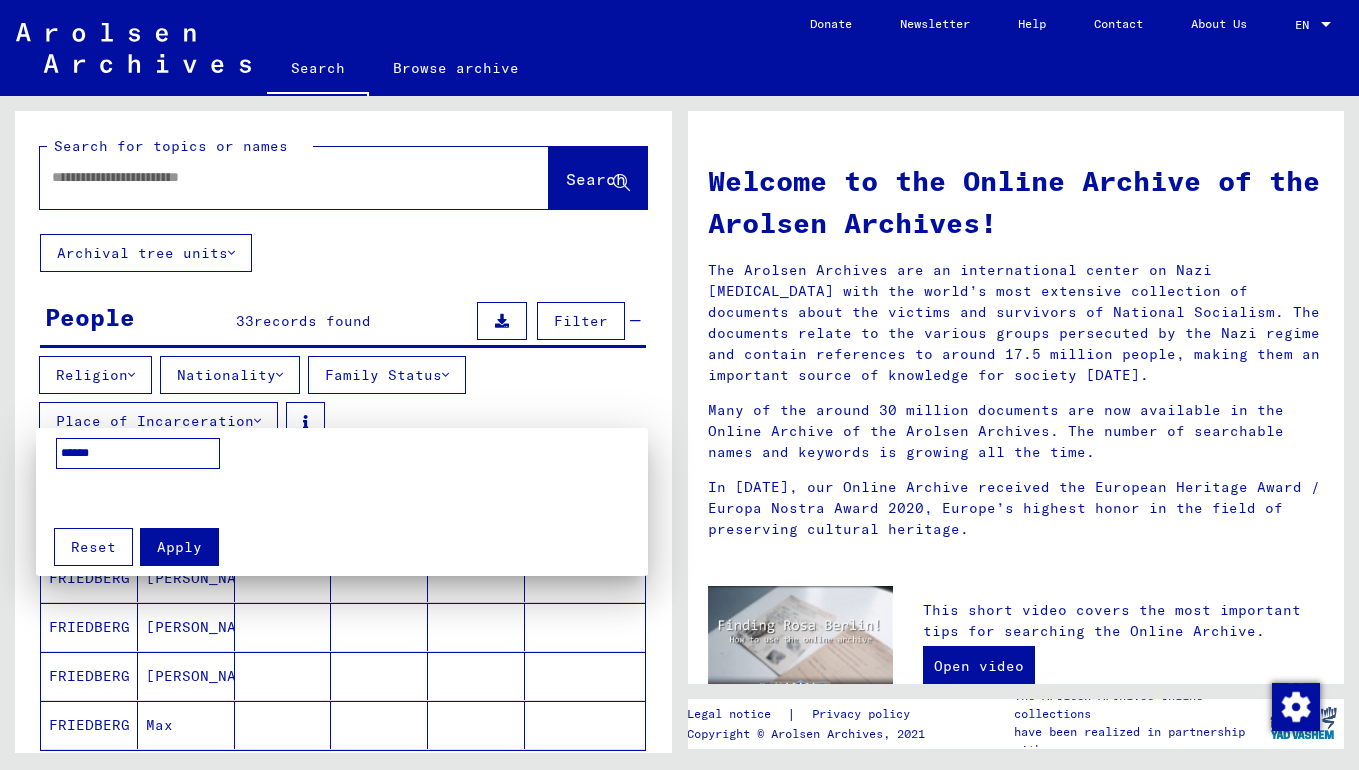 type on "******" 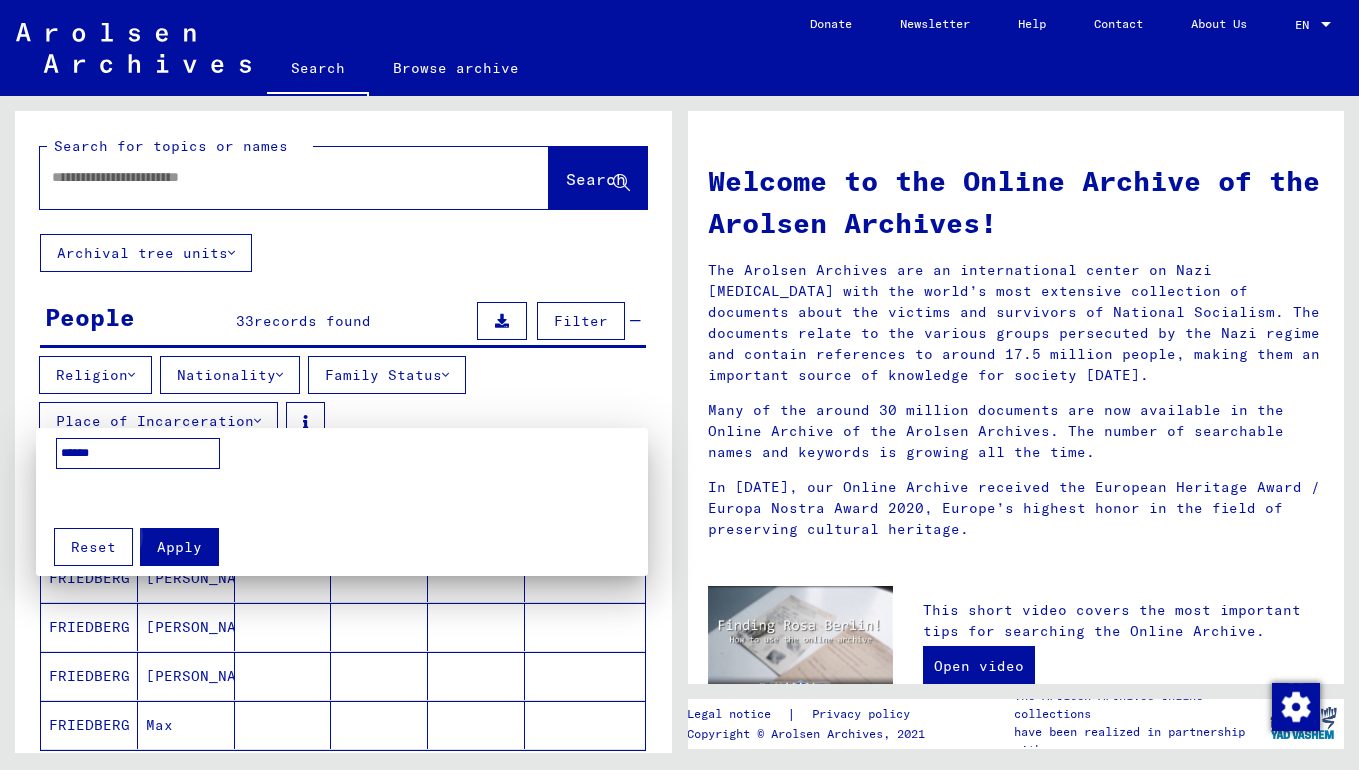 click on "Apply" at bounding box center [179, 547] 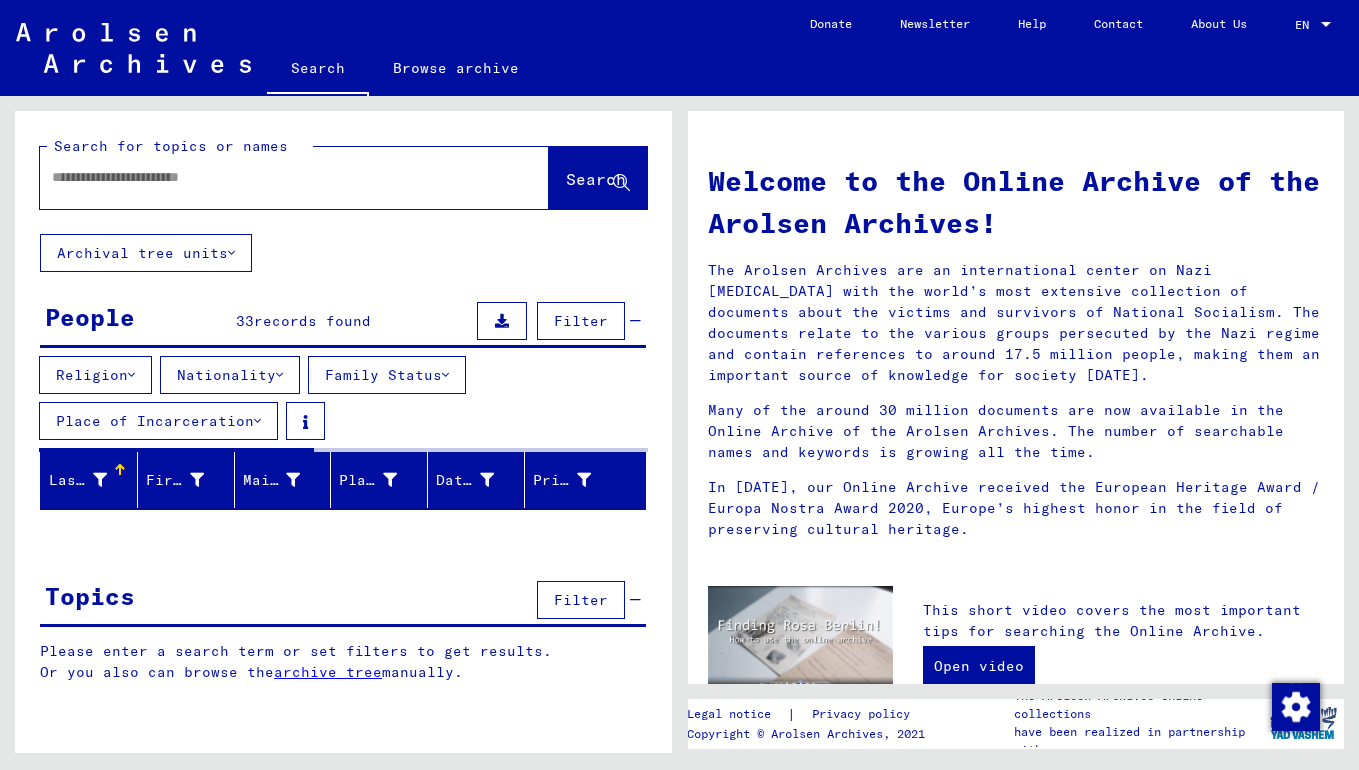 click 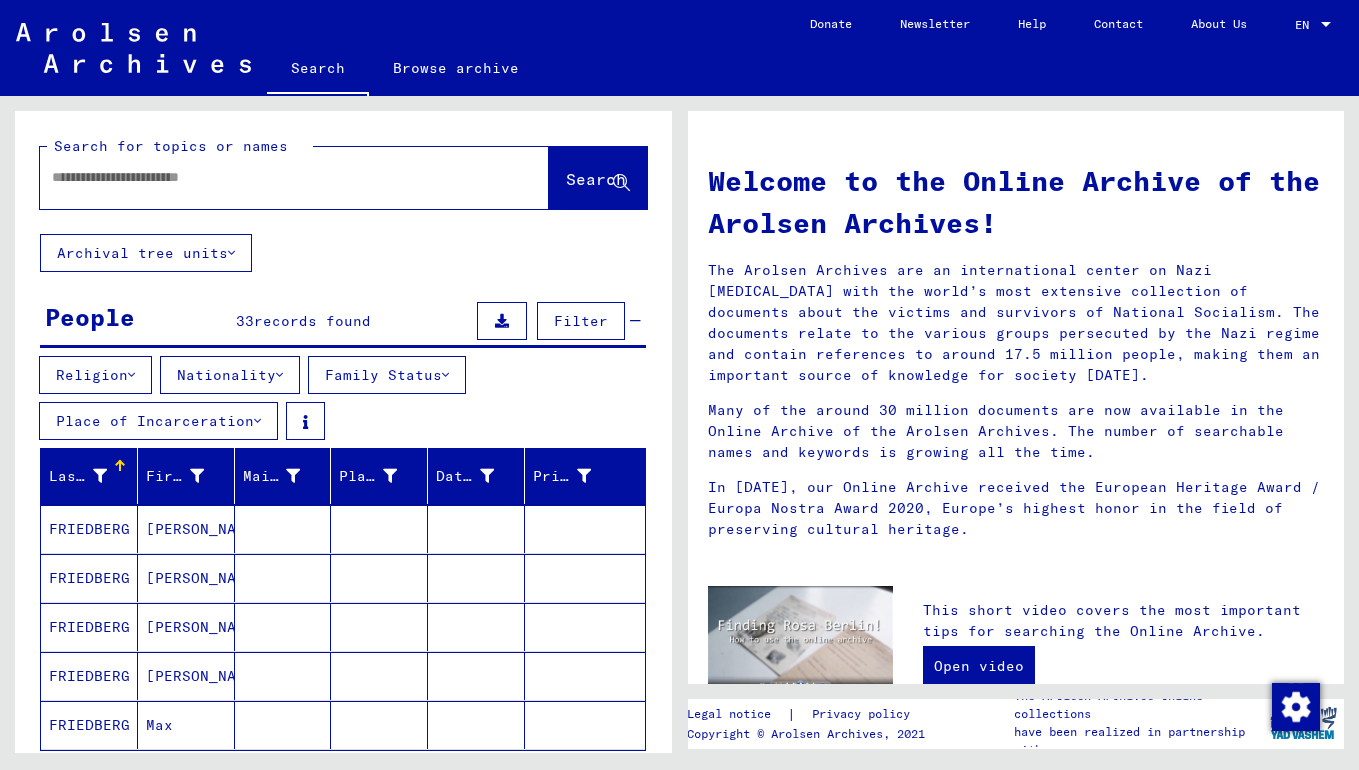 click at bounding box center (270, 177) 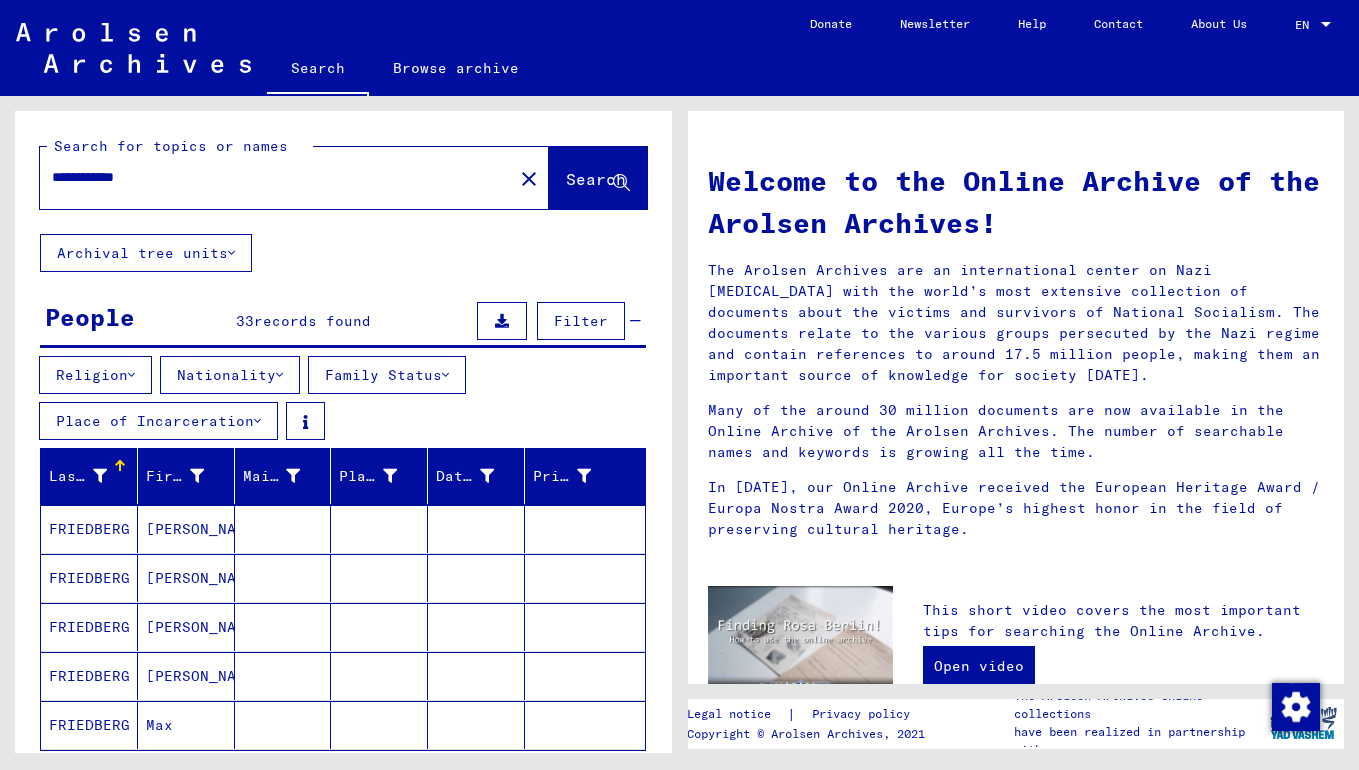 type on "**********" 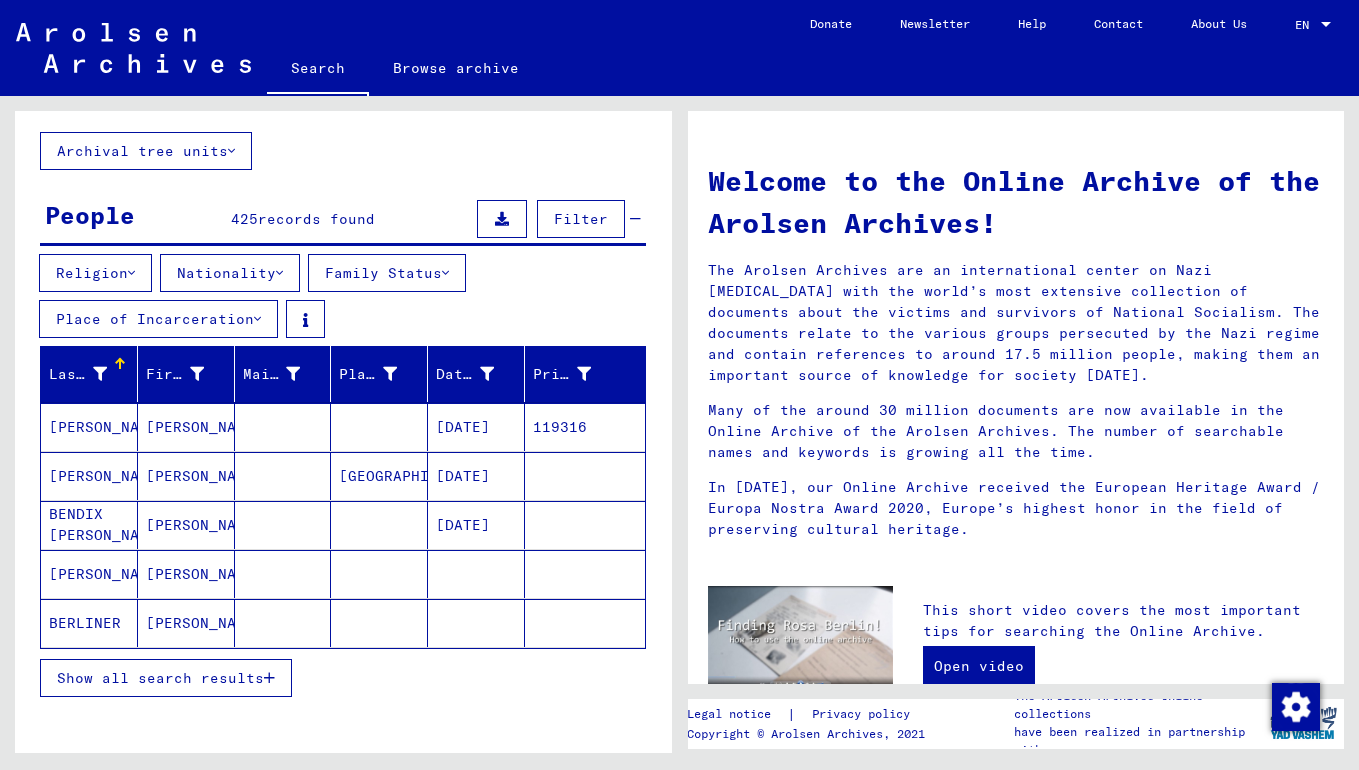 scroll, scrollTop: 99, scrollLeft: 0, axis: vertical 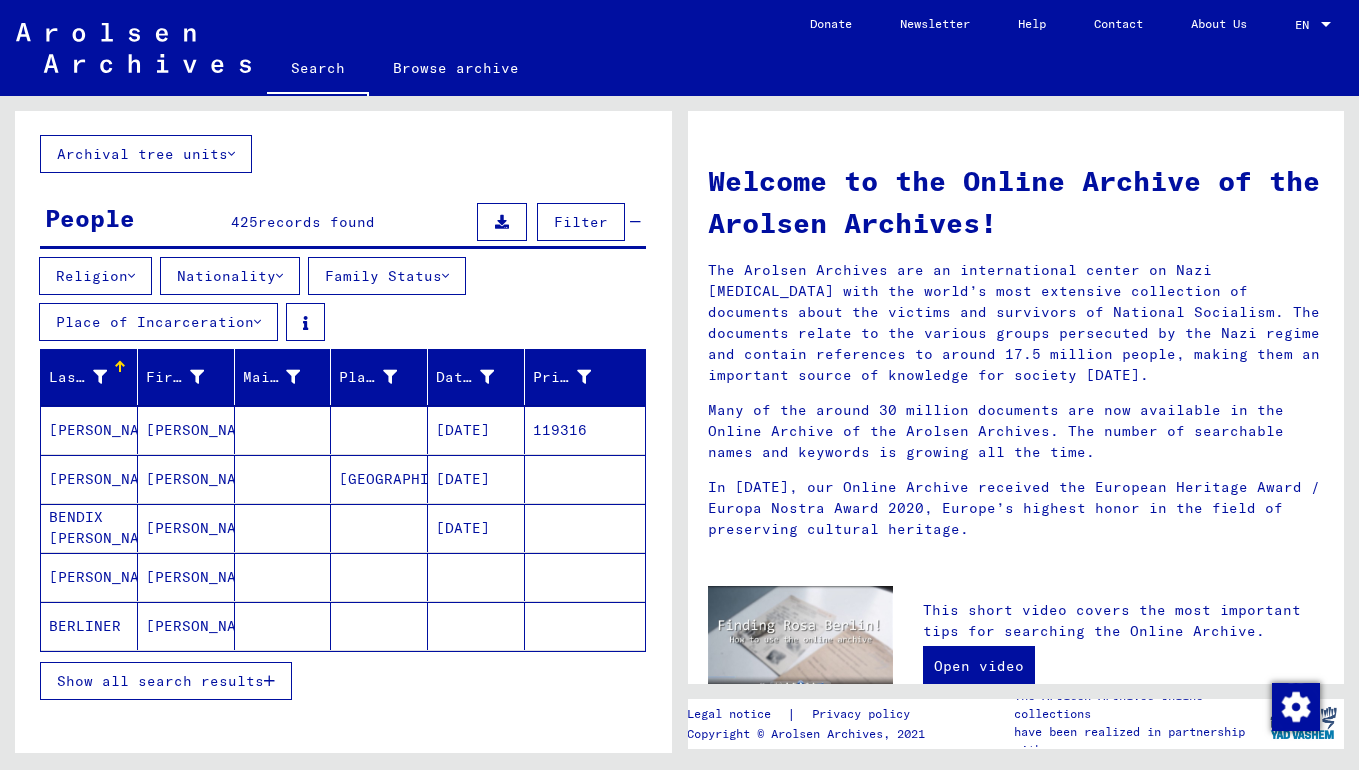 click on "Religion" at bounding box center [95, 276] 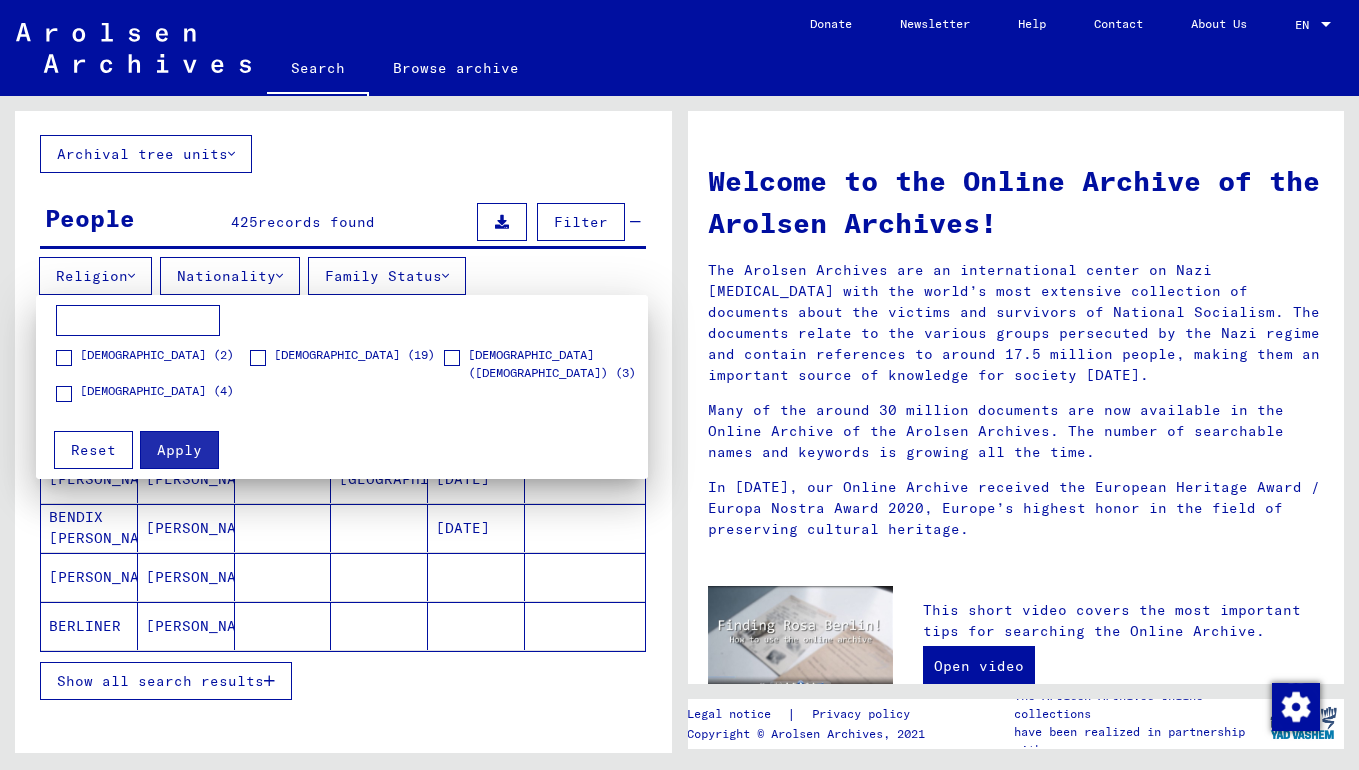 click at bounding box center (258, 358) 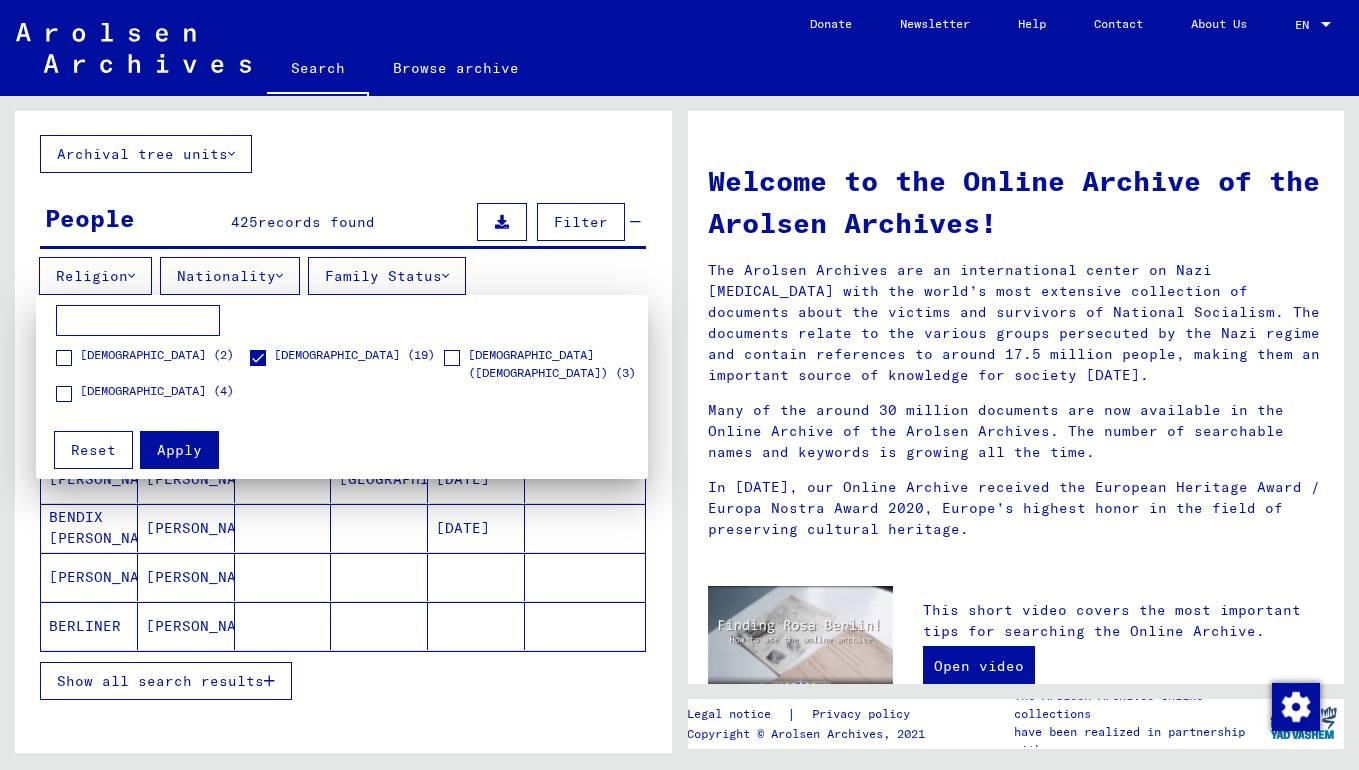 click on "Apply" at bounding box center [179, 450] 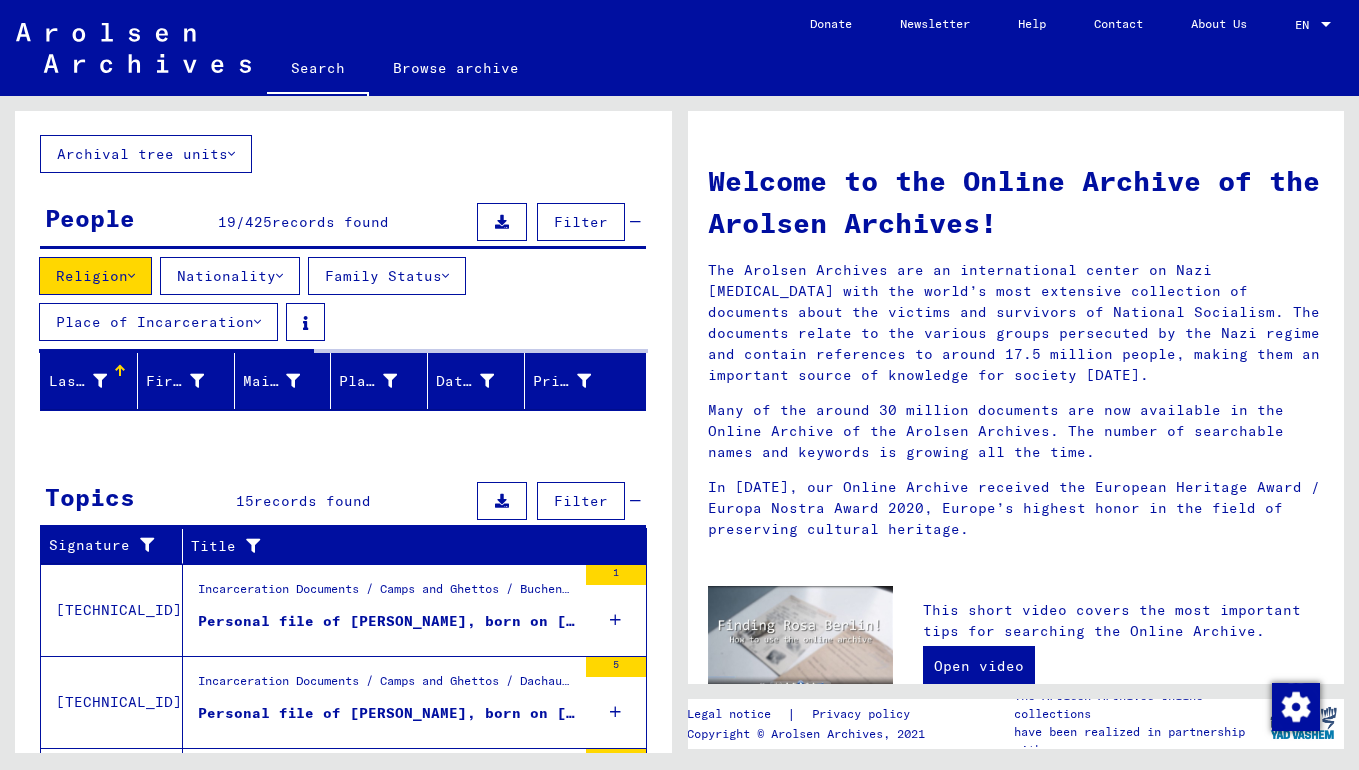 click at bounding box center [257, 322] 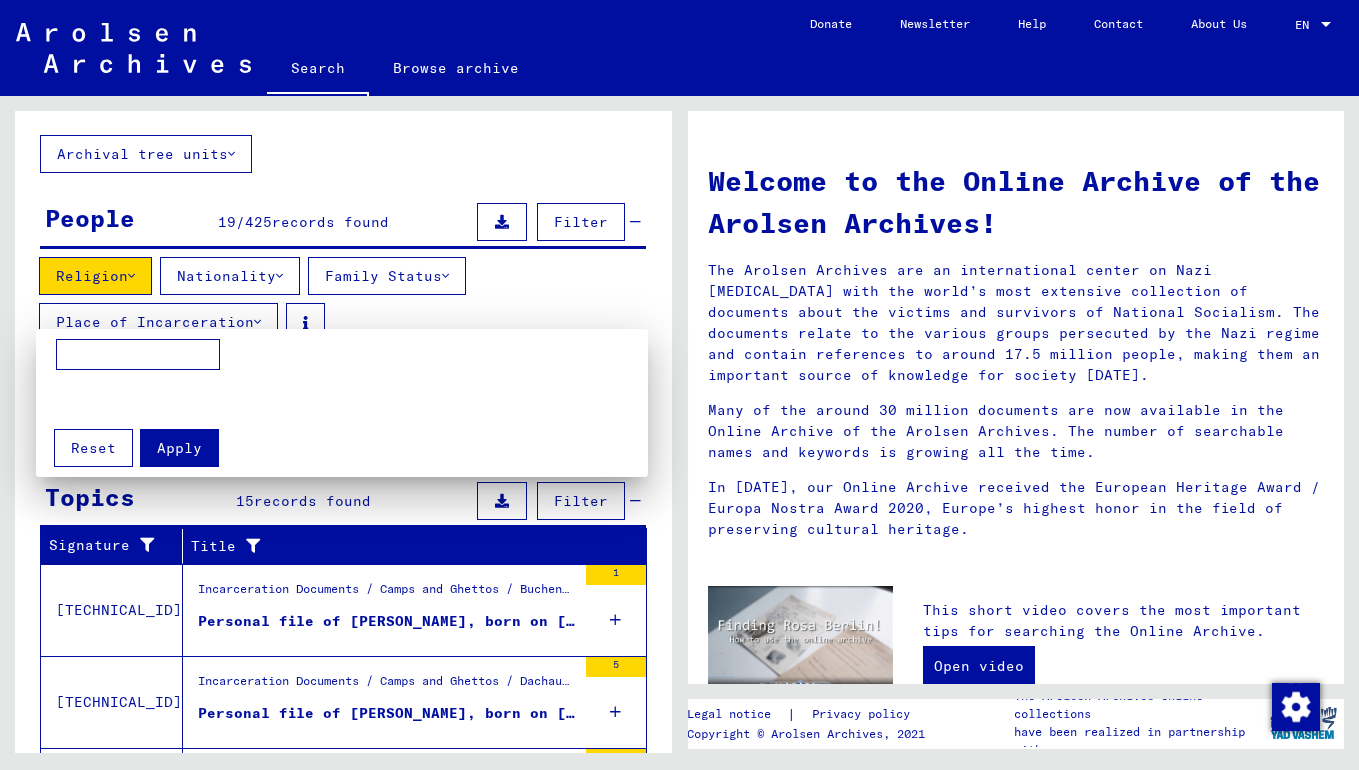 click at bounding box center [138, 355] 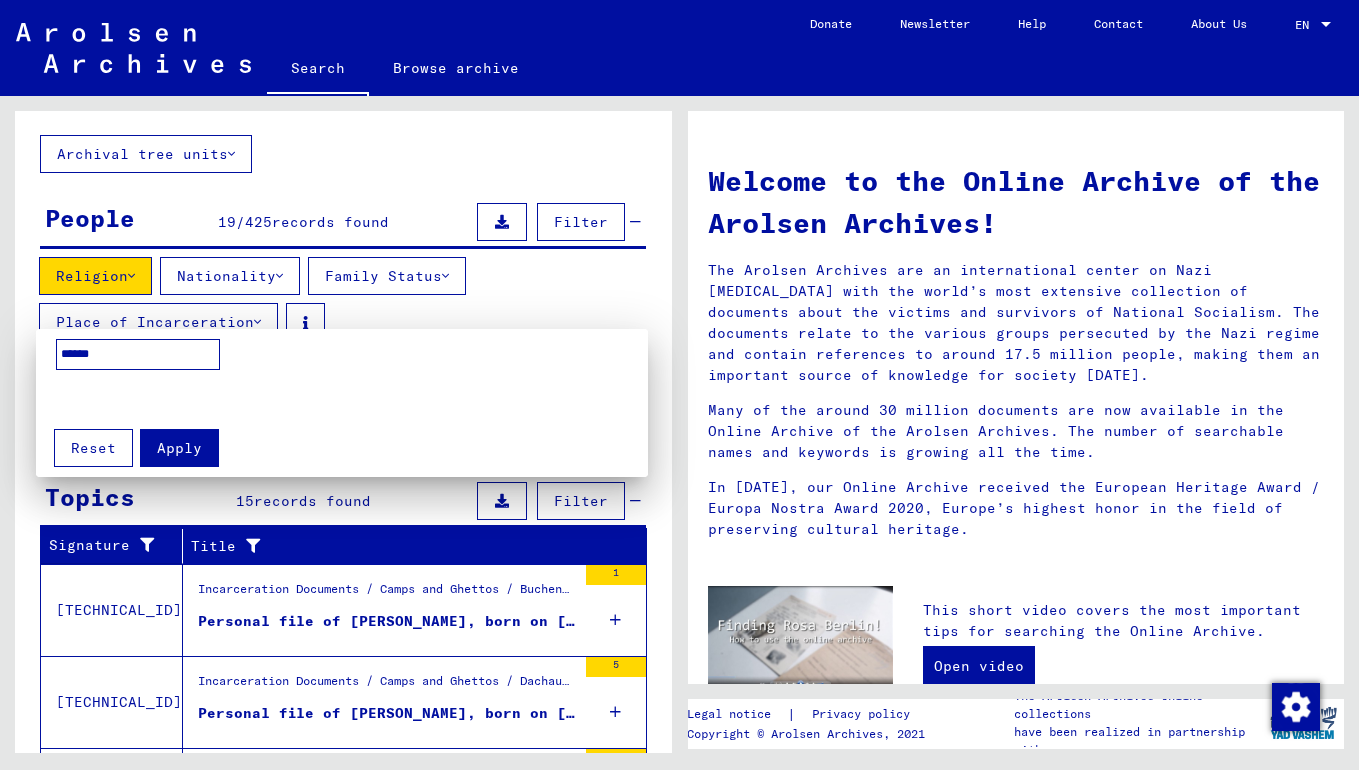 type on "******" 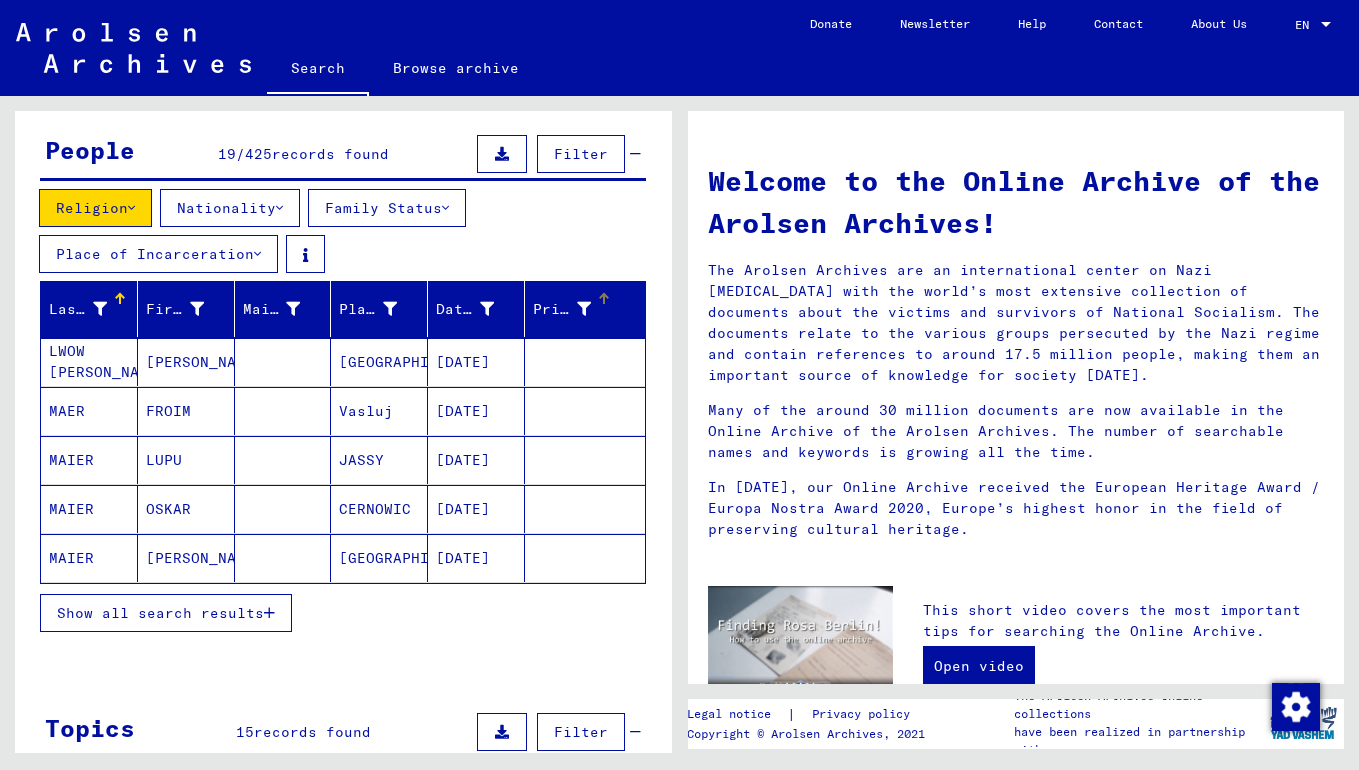 scroll, scrollTop: 160, scrollLeft: 0, axis: vertical 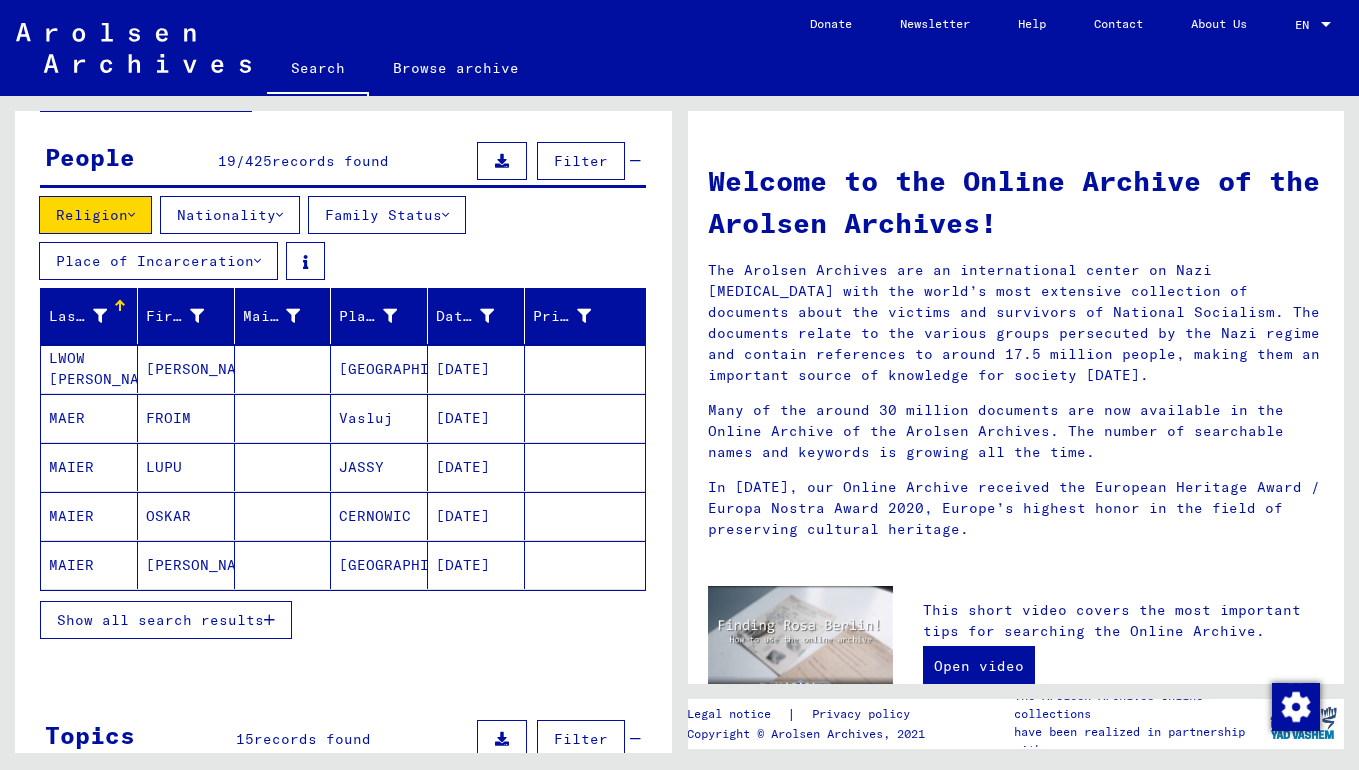 click on "Show all search results" at bounding box center [166, 620] 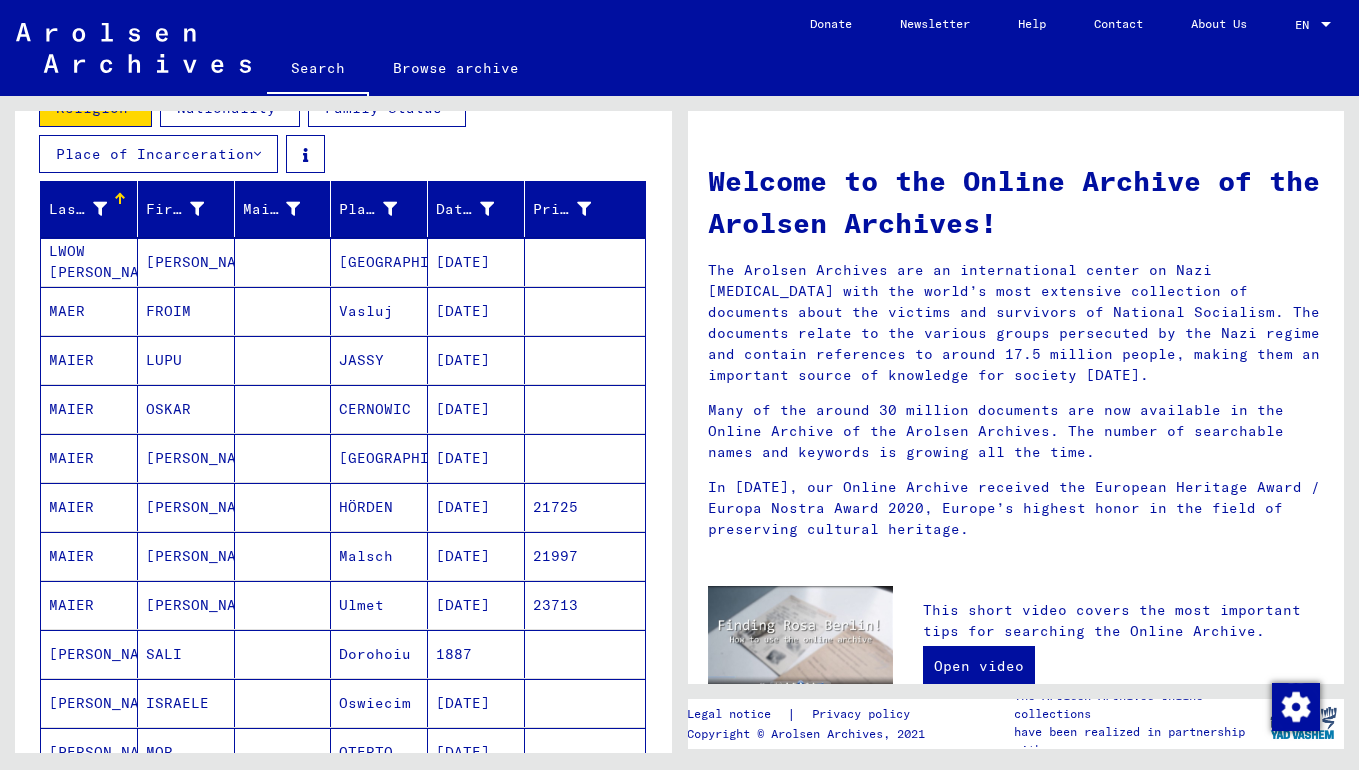 scroll, scrollTop: 268, scrollLeft: 0, axis: vertical 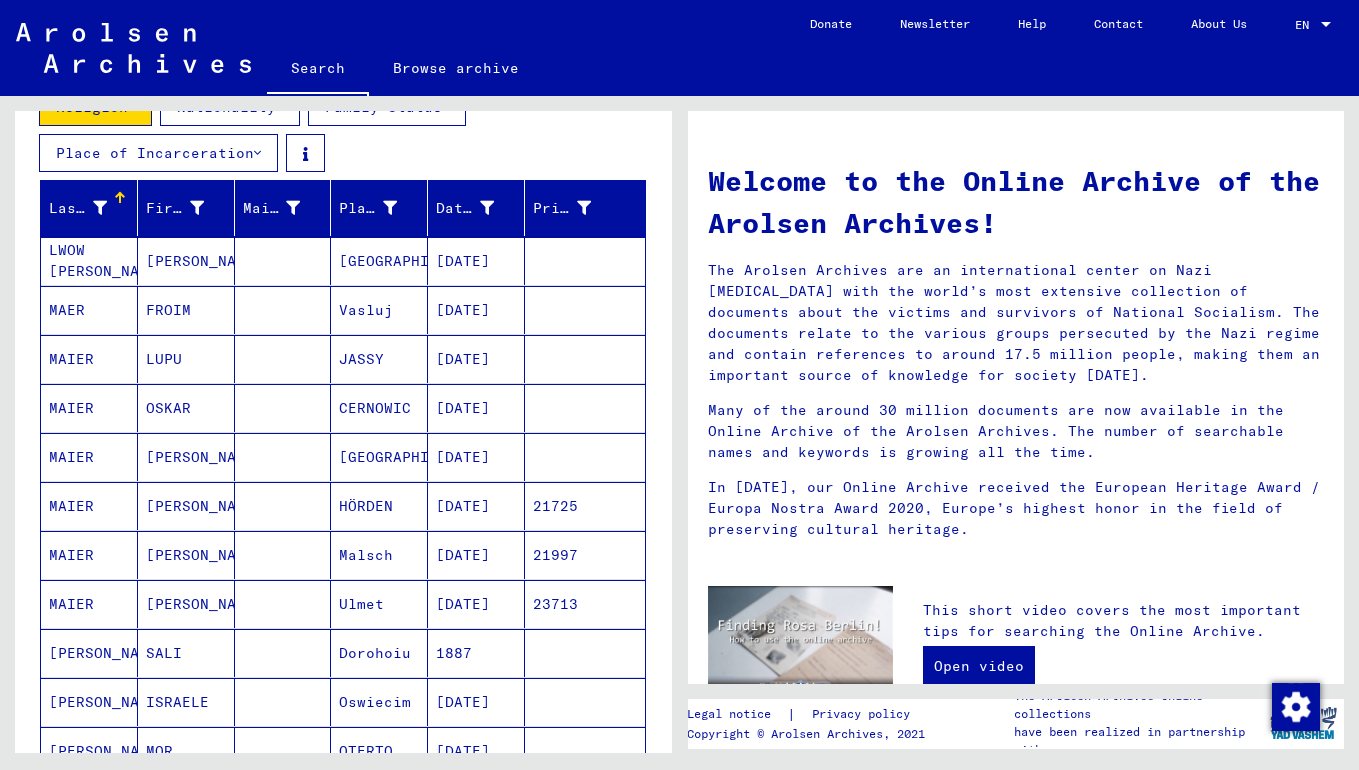 click on "[PERSON_NAME]" at bounding box center (186, 604) 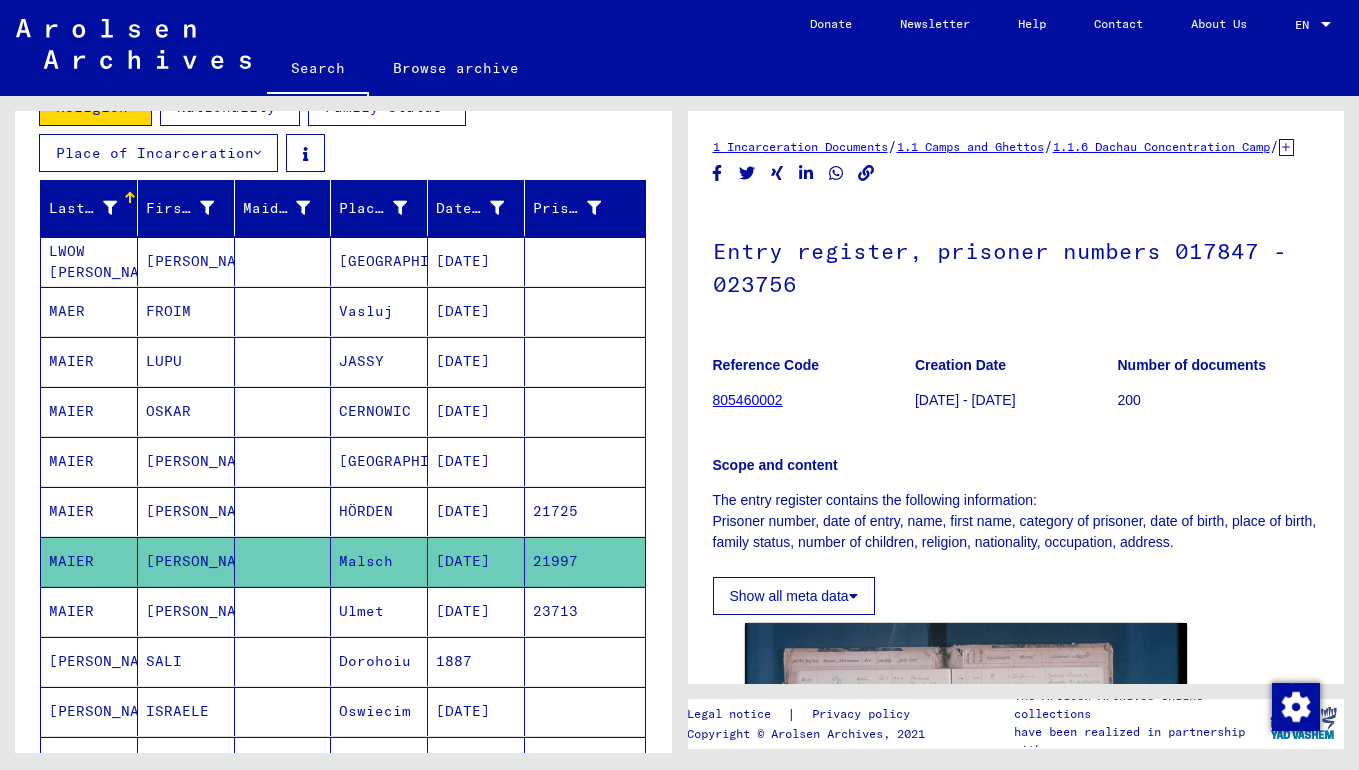 click on "805460002" 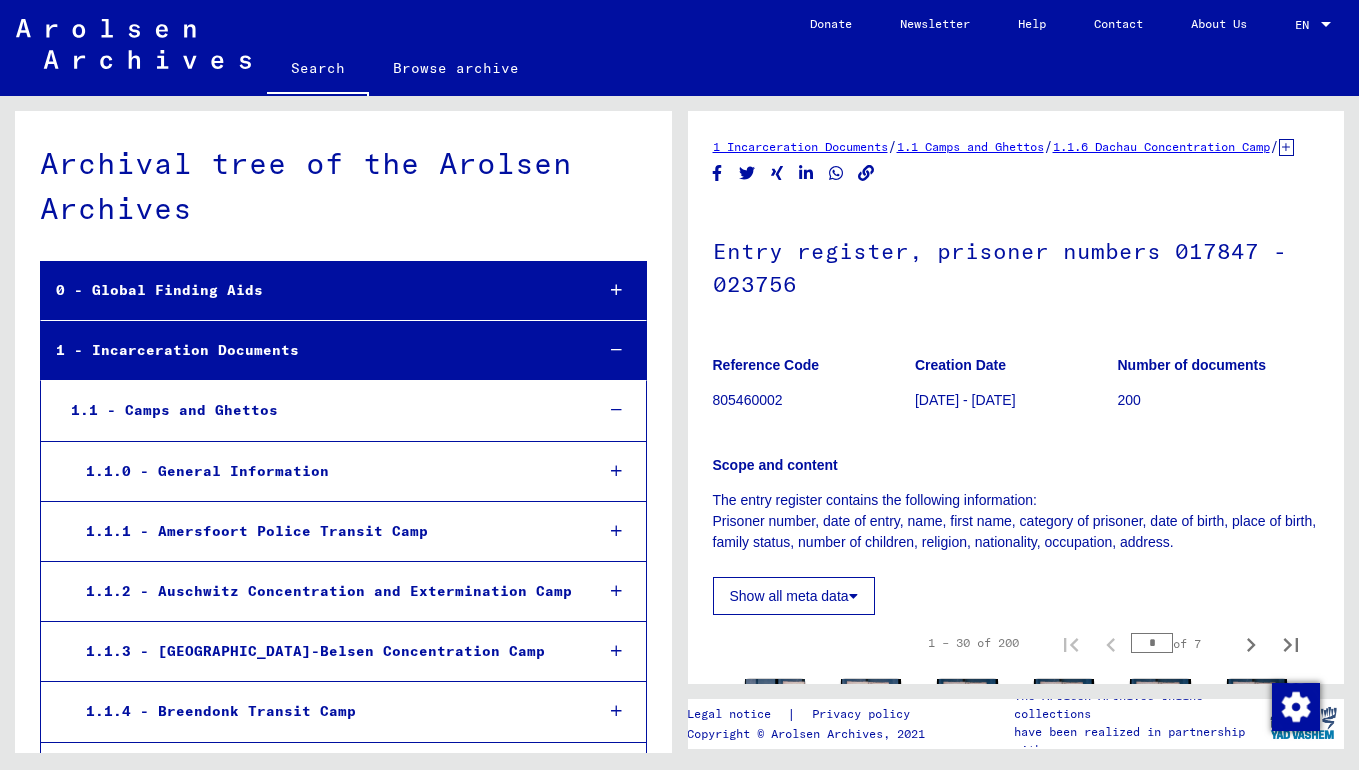 scroll, scrollTop: 990, scrollLeft: 0, axis: vertical 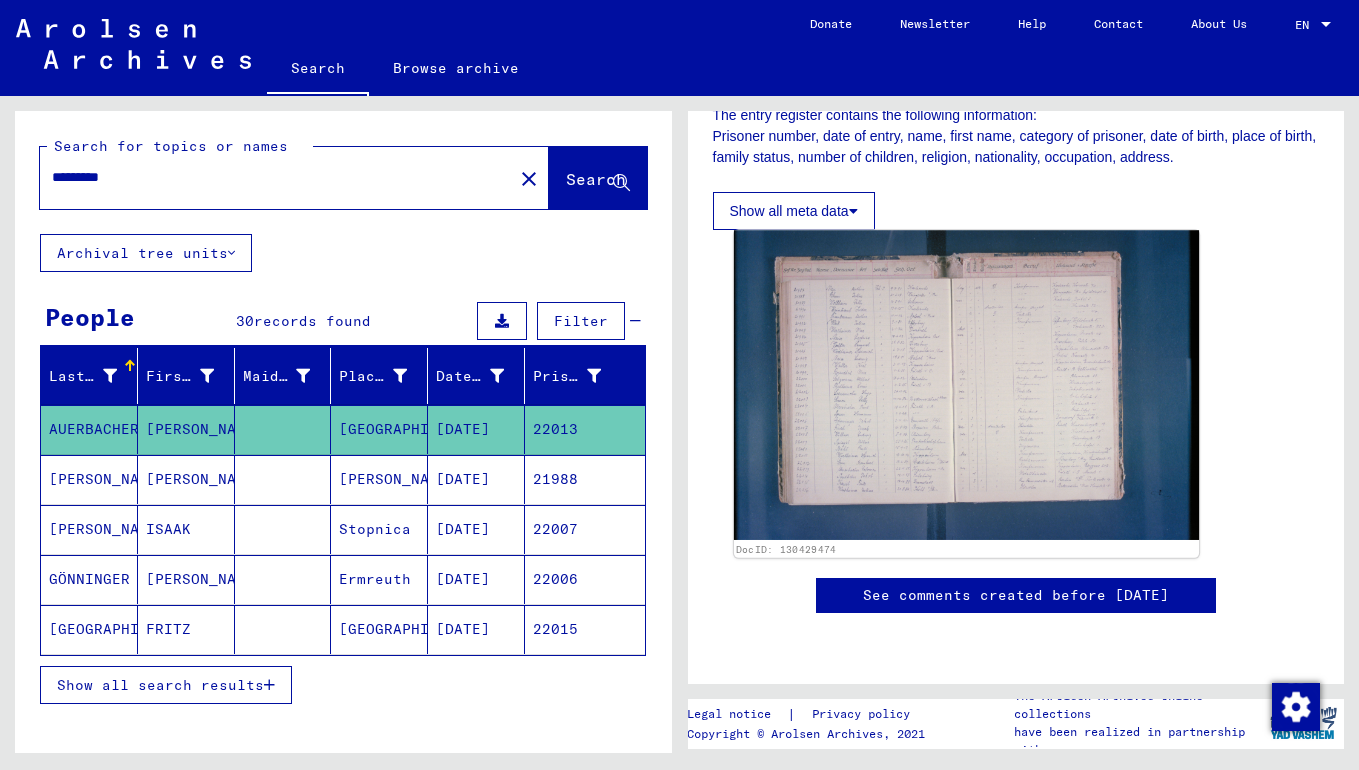 click 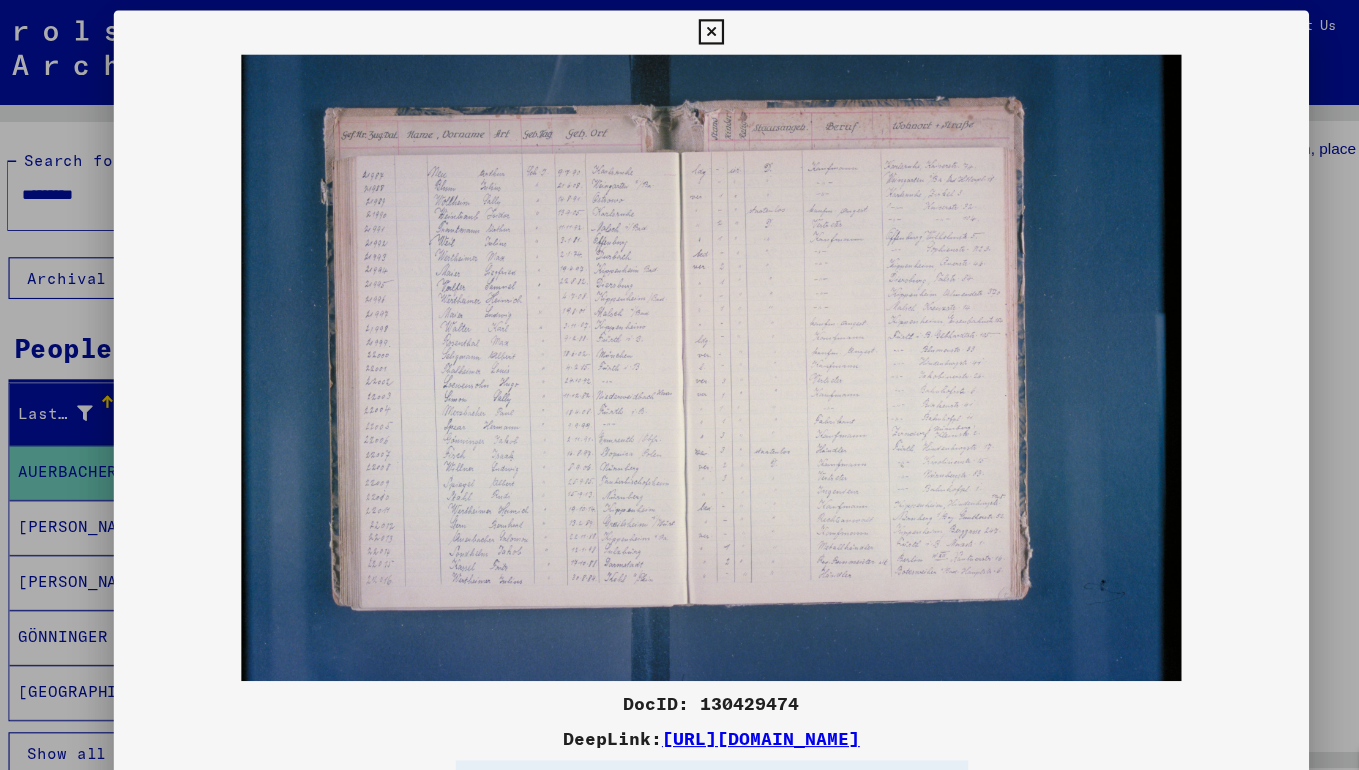 click at bounding box center (679, 385) 